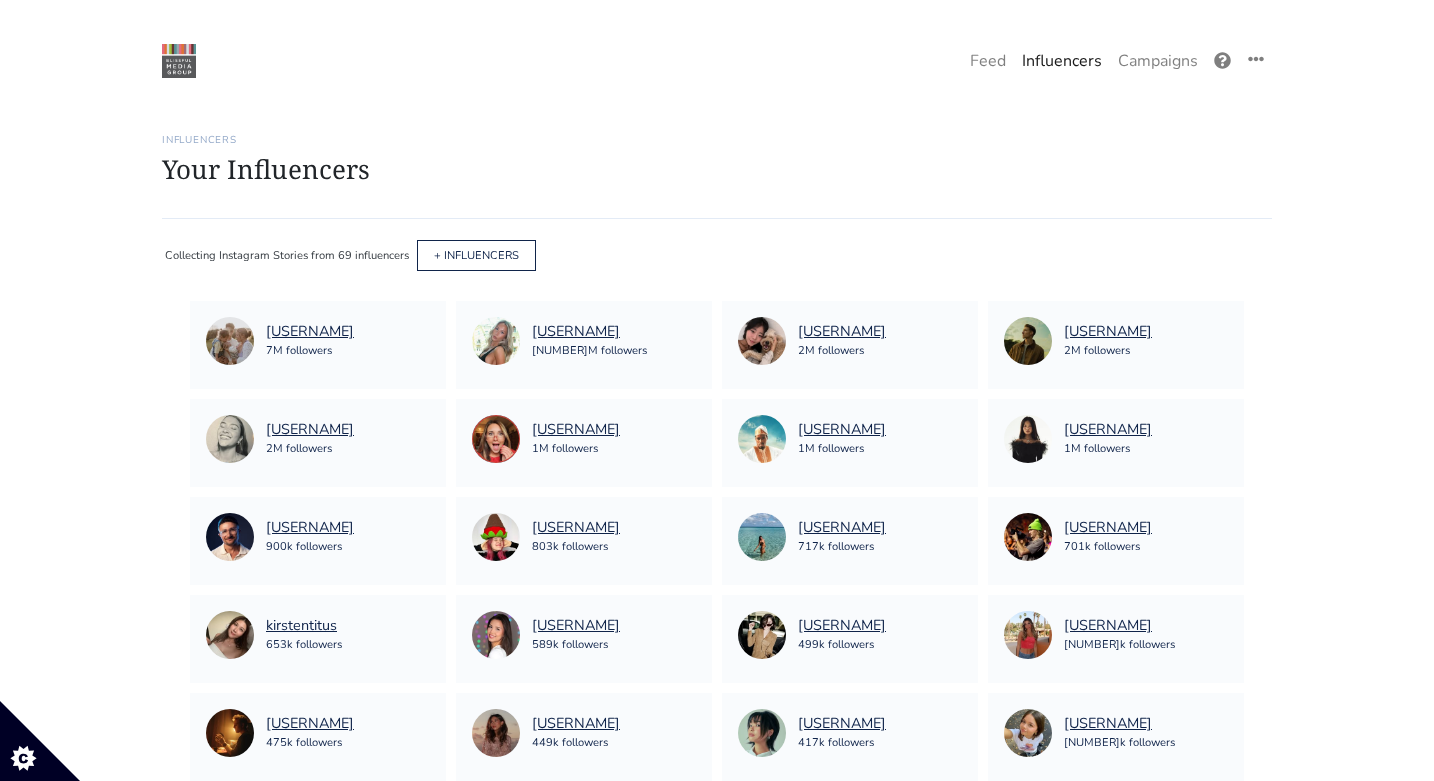 scroll, scrollTop: 0, scrollLeft: 0, axis: both 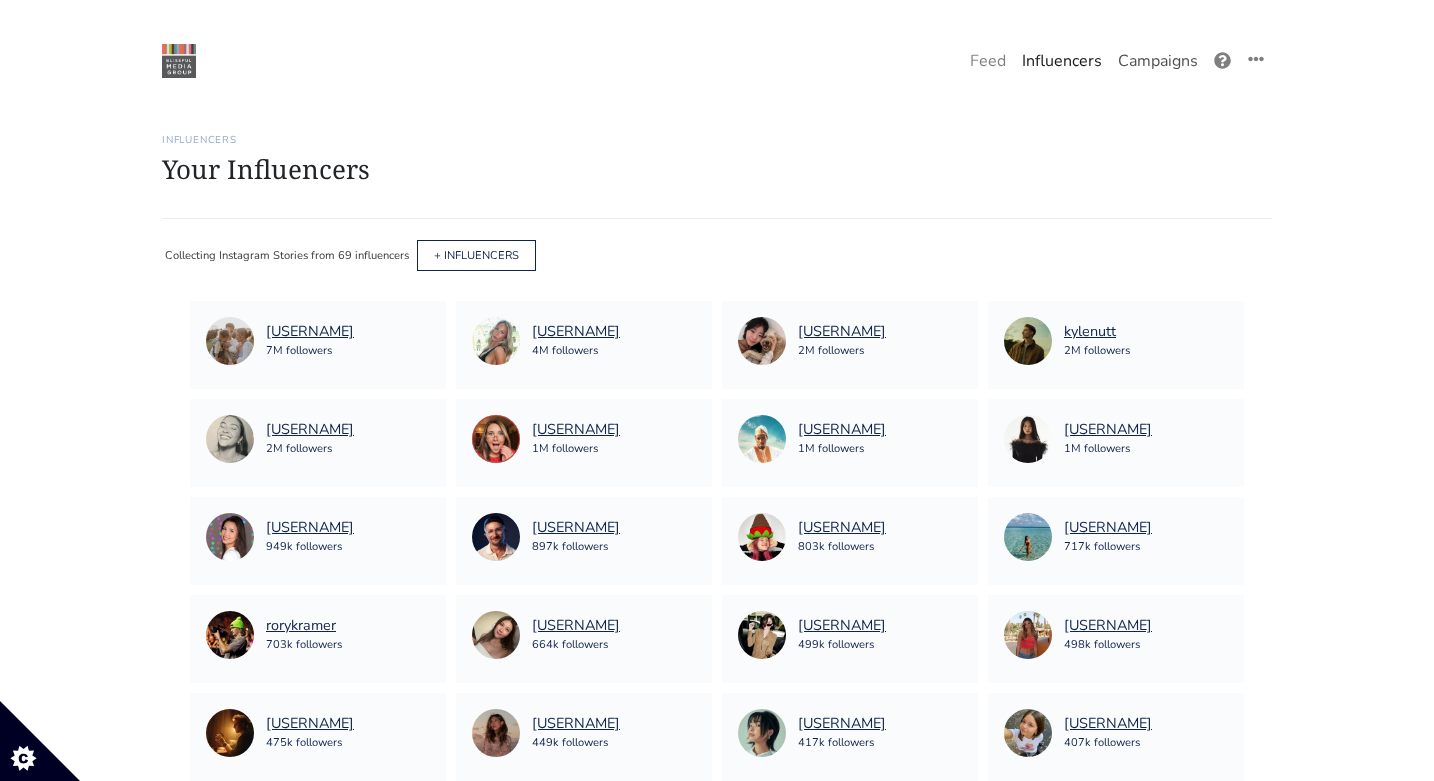 click on "Campaigns" at bounding box center [1158, 61] 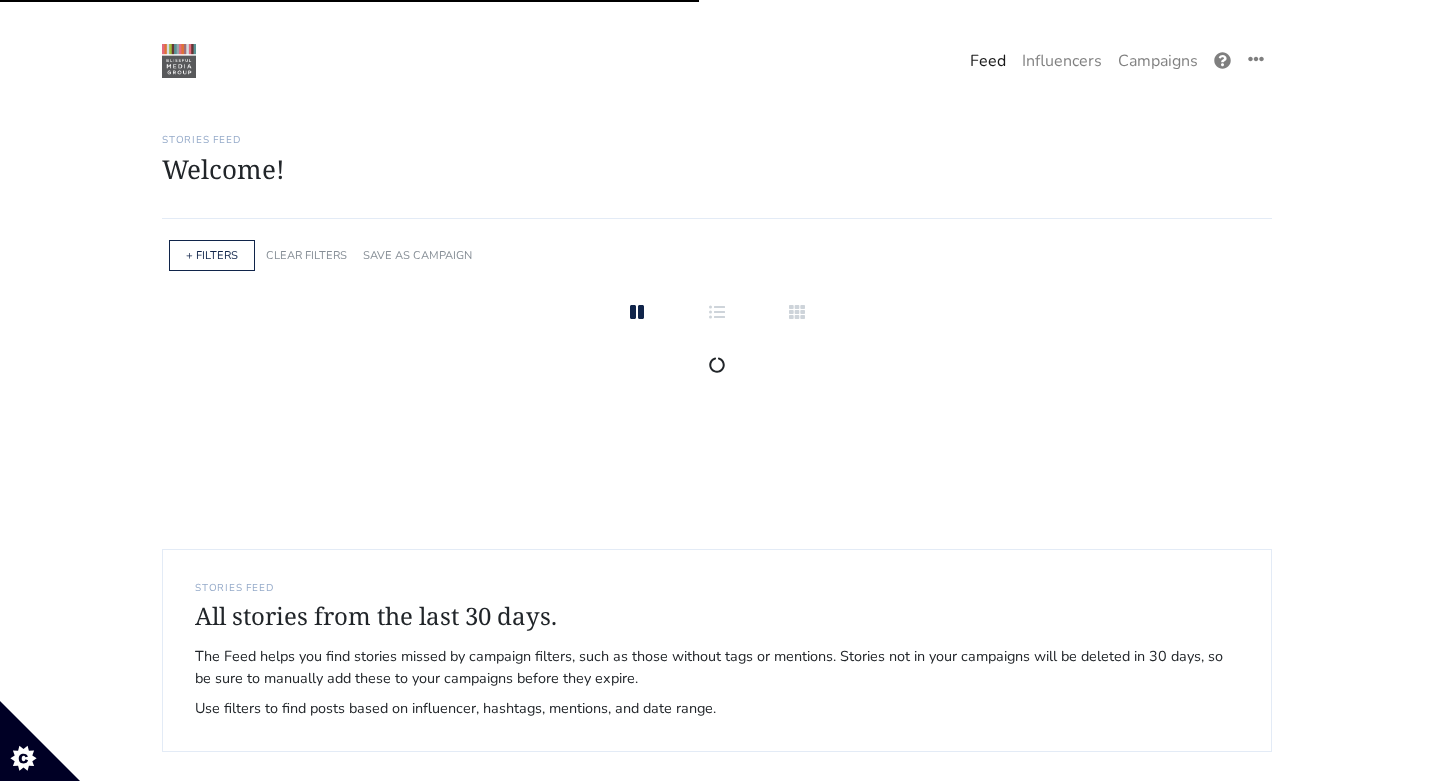 scroll, scrollTop: 0, scrollLeft: 0, axis: both 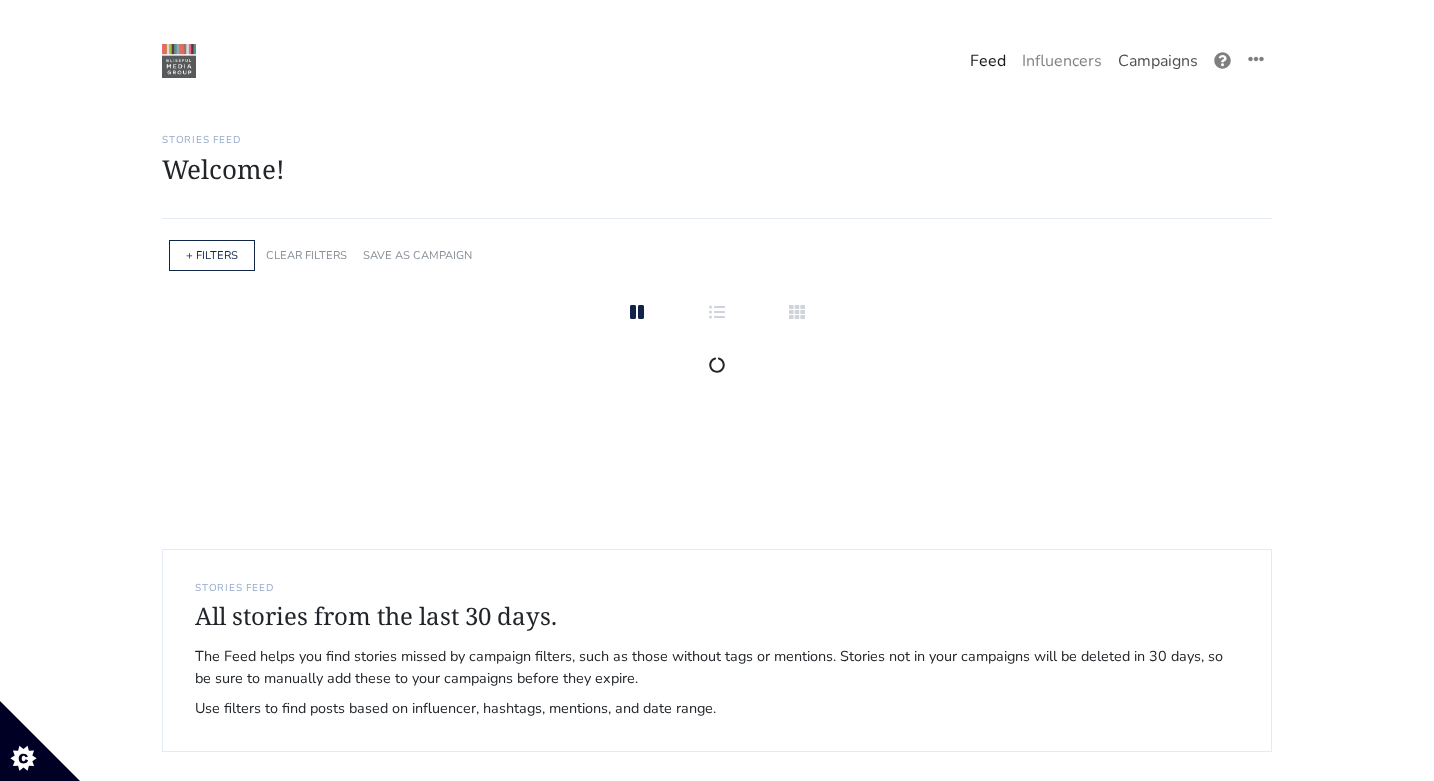 click on "Campaigns" at bounding box center [1158, 61] 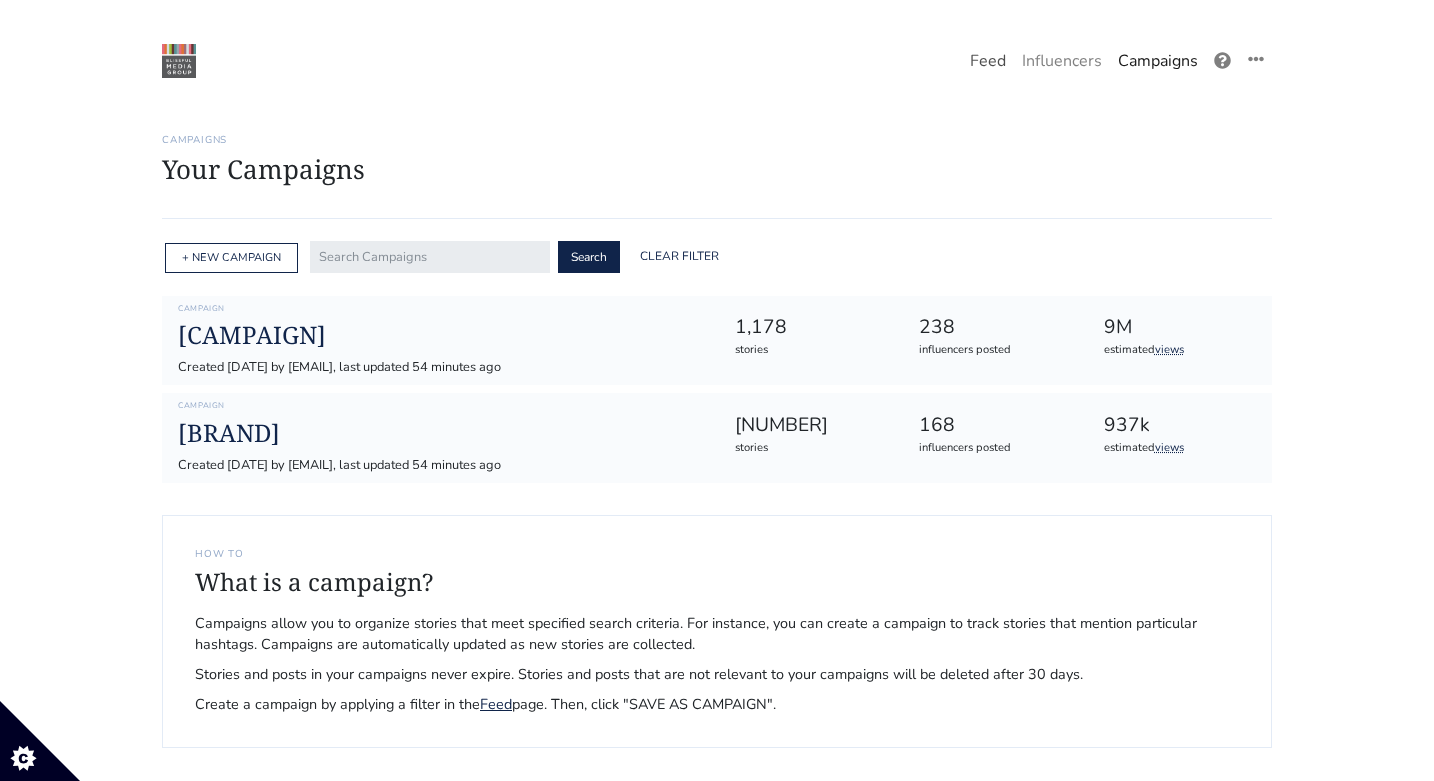 click on "Feed" at bounding box center [988, 61] 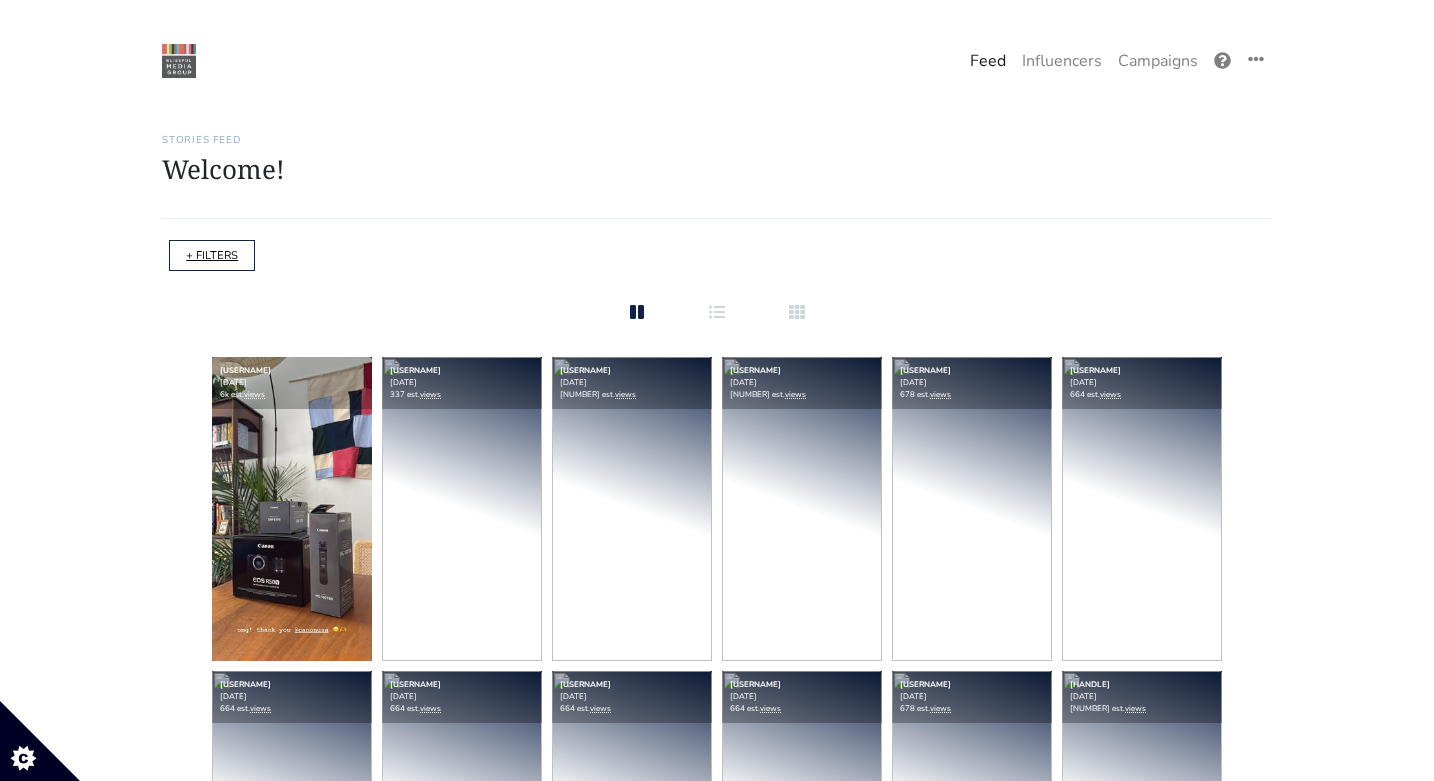 click on "+ FILTERS" at bounding box center (212, 255) 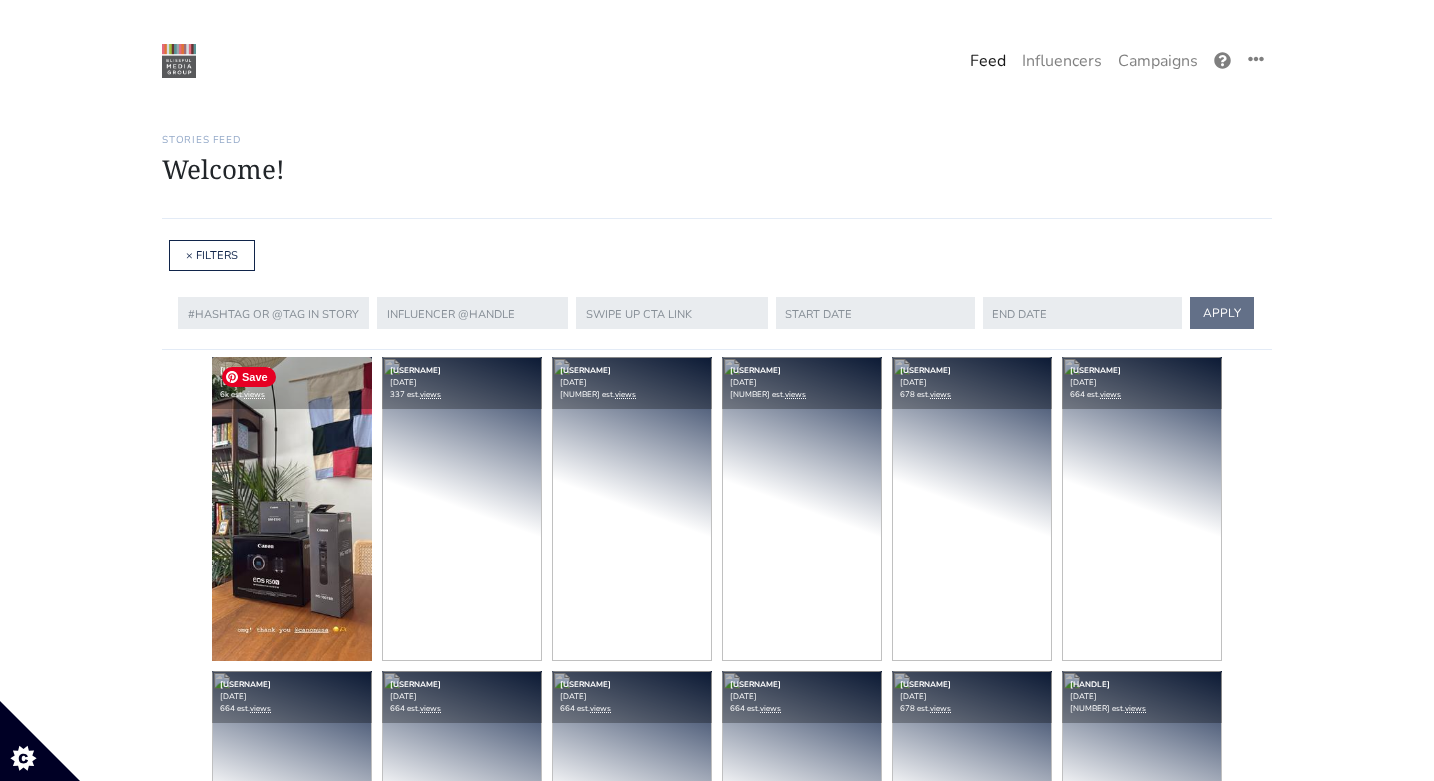 click on "Stories Feed
Welcome!
Get the most out of your Ephemeral.ai account
Continue setting up your account »
0  of 4 steps complete
1
Upload influencers you're working with
Copy and paste a list of influencer handles or profile links into your account
Never miss a story
Stories in your account within 12 hours" at bounding box center [717, 1968] 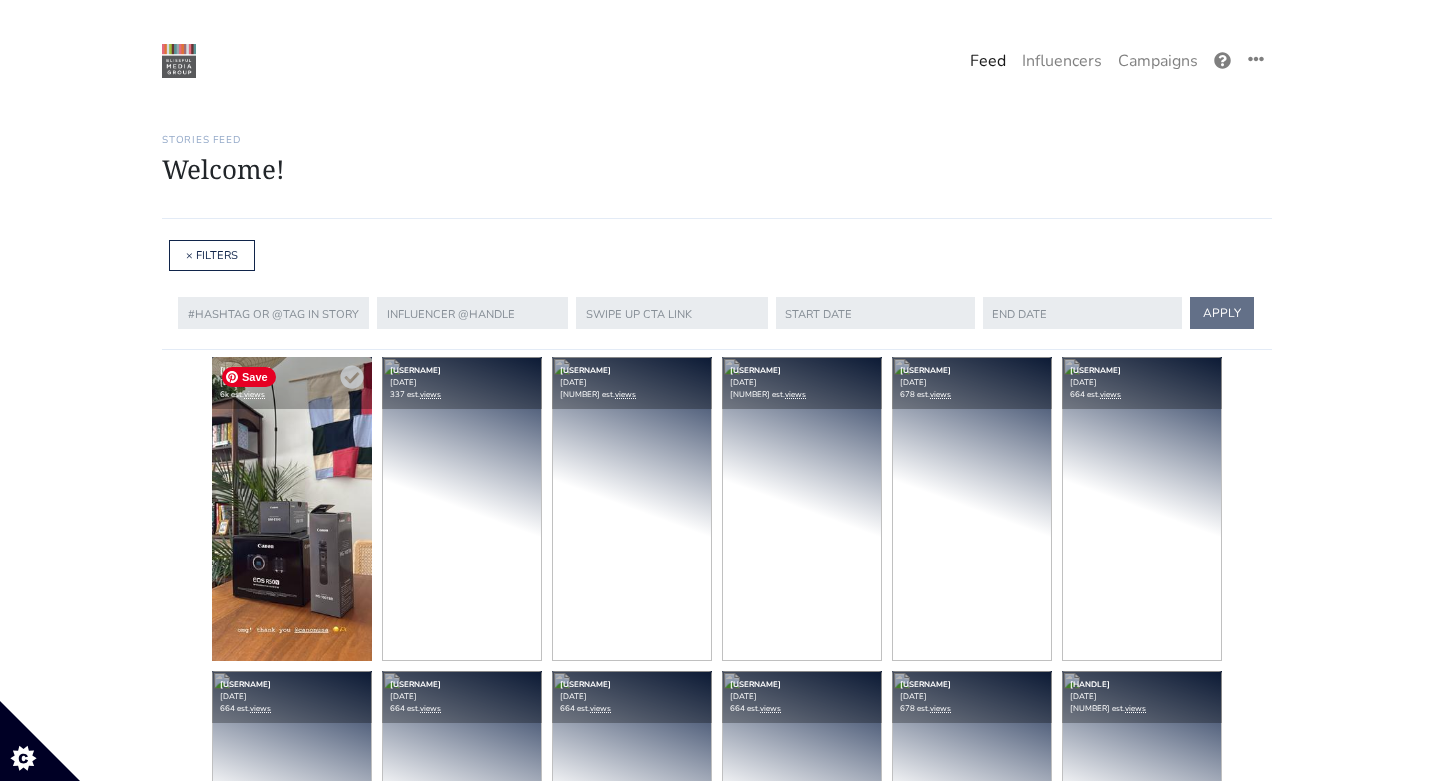 click at bounding box center [292, 509] 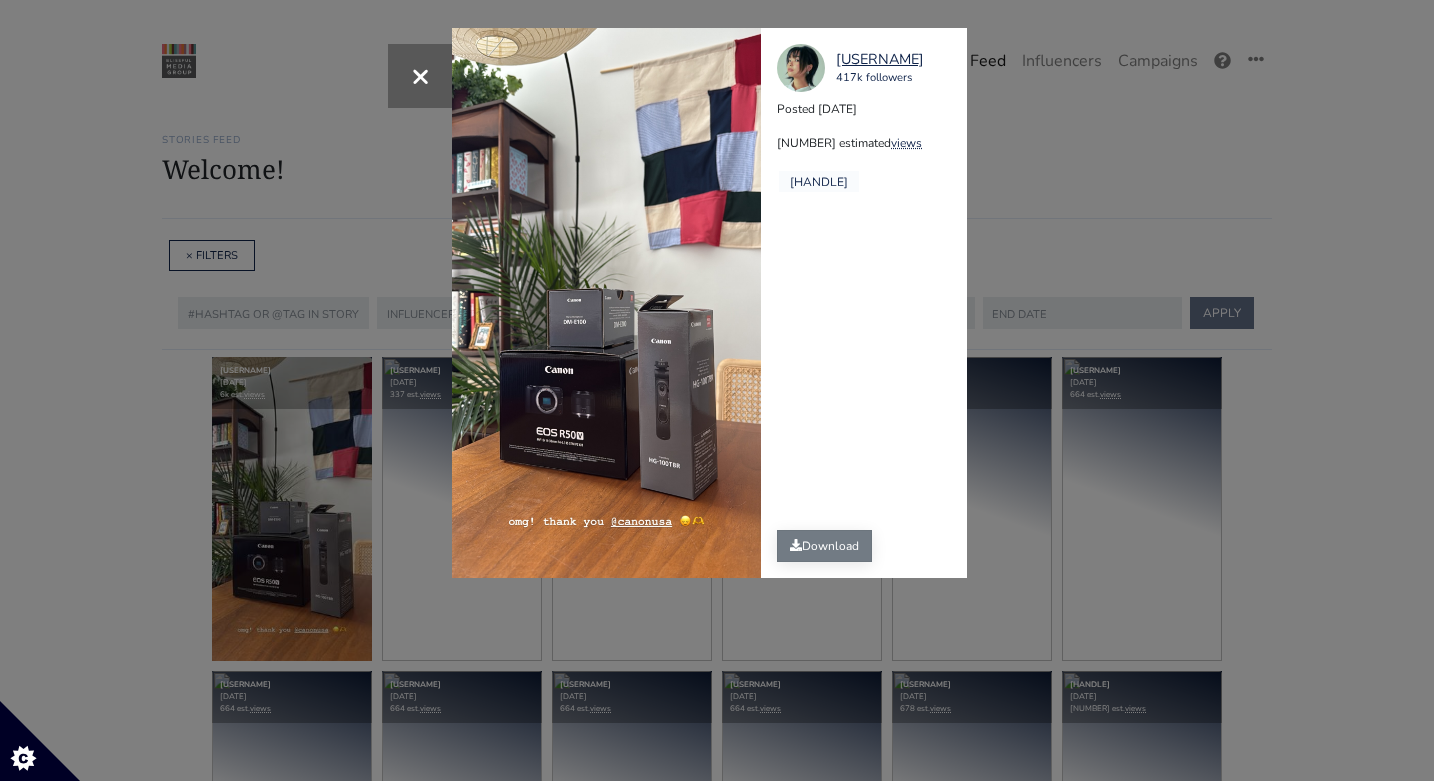 click on "Download" at bounding box center (824, 546) 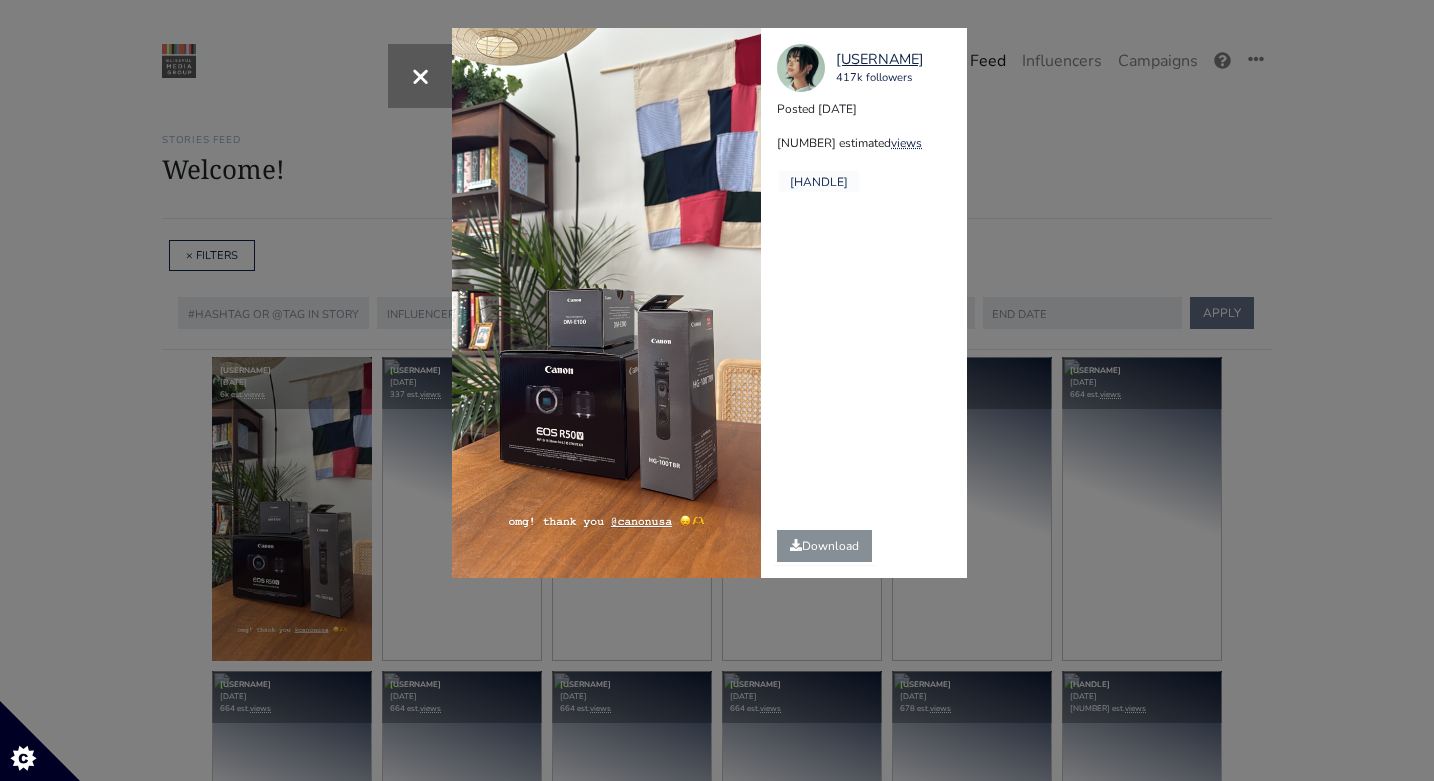 click on "with[HANDLE]
[NUMBER] followers
Posted [DATE]
[NUMBER]
estimated
views
[HANDLE]" at bounding box center (717, 390) 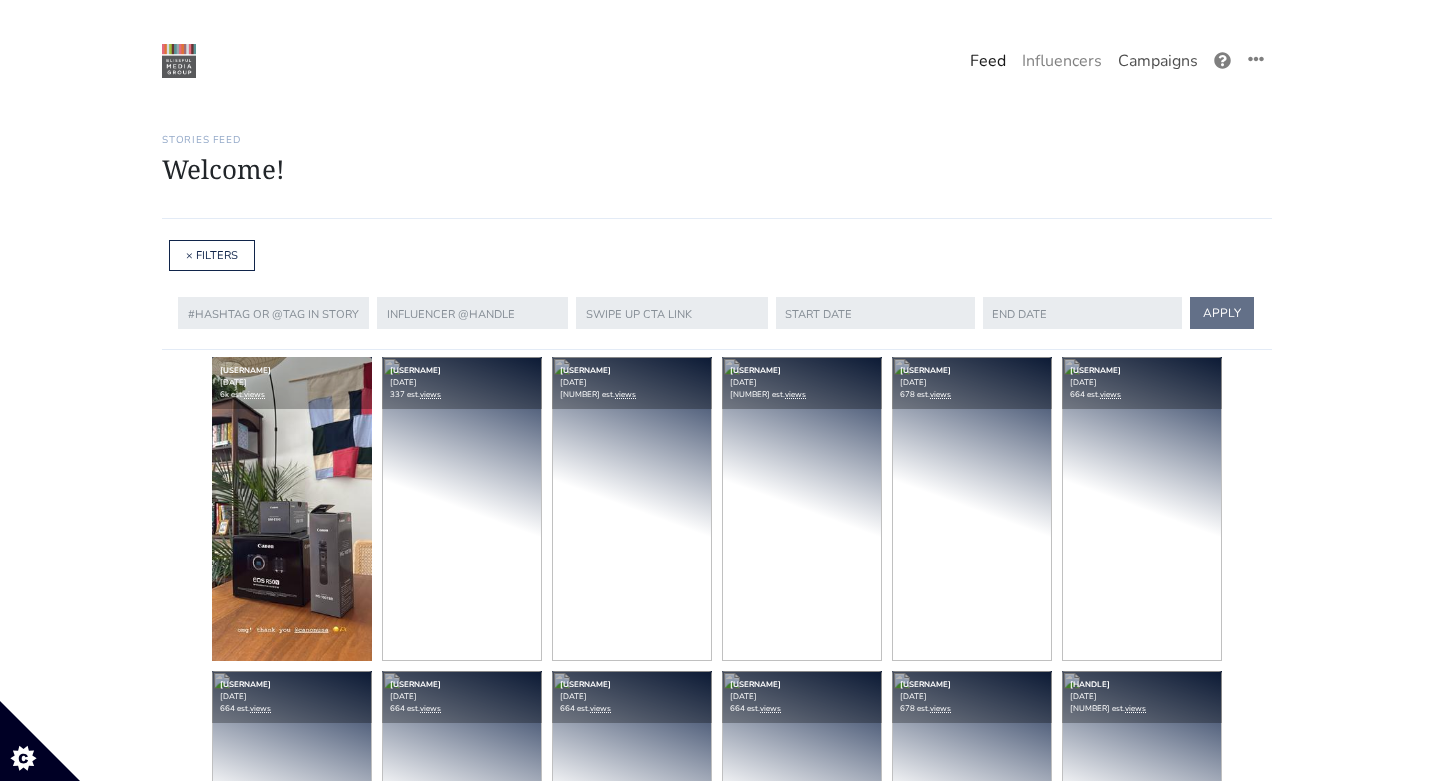click on "Campaigns" at bounding box center [1158, 61] 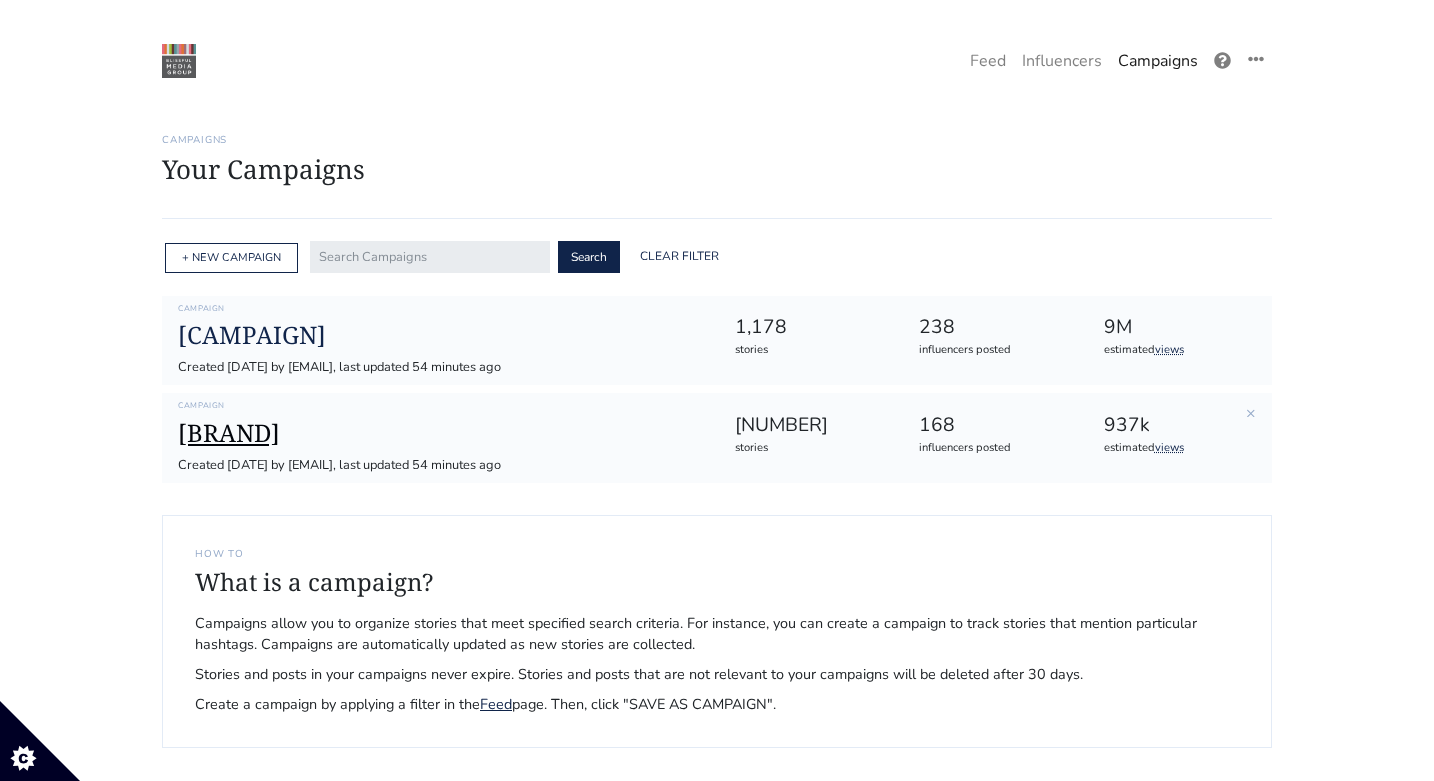 click on "[BRAND]" at bounding box center [440, 433] 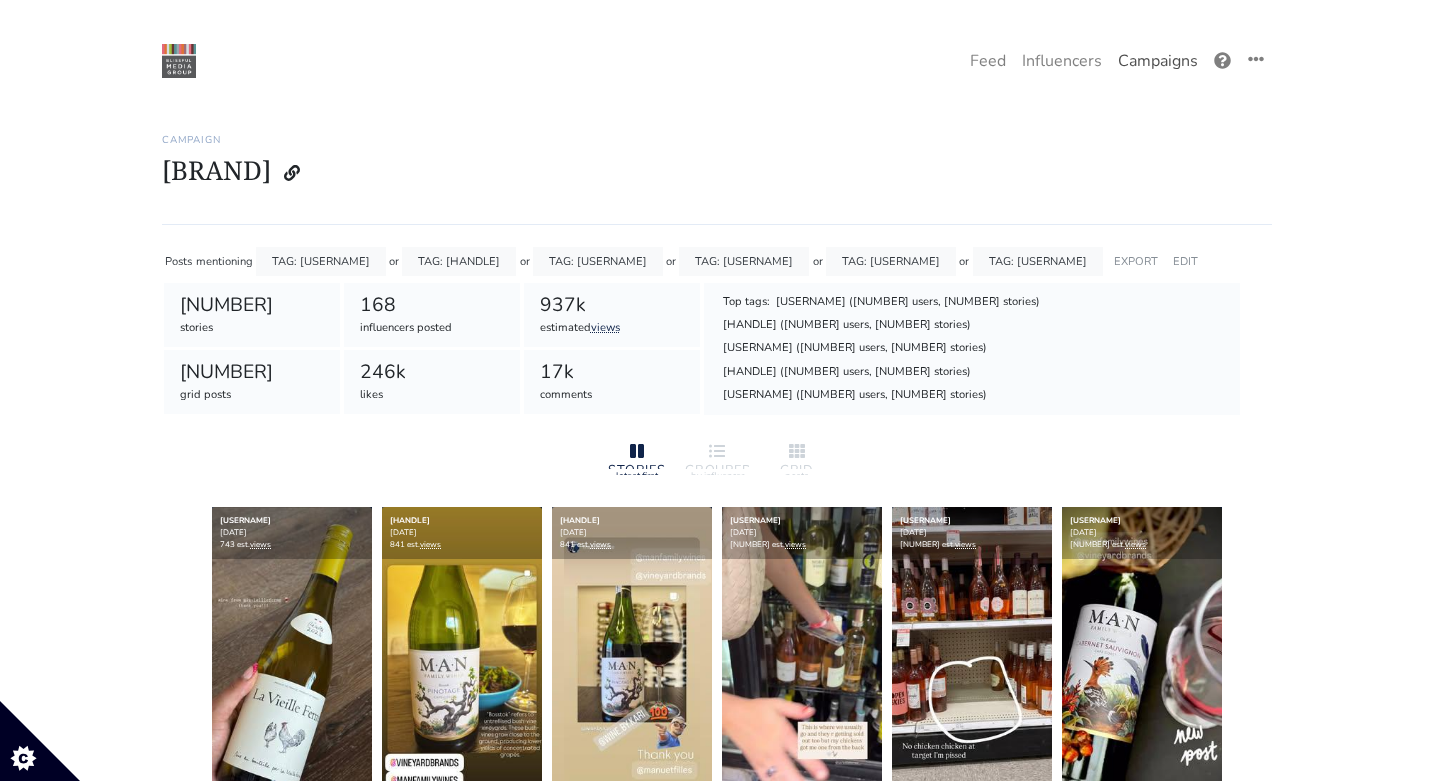 click on "Campaigns" at bounding box center (1158, 61) 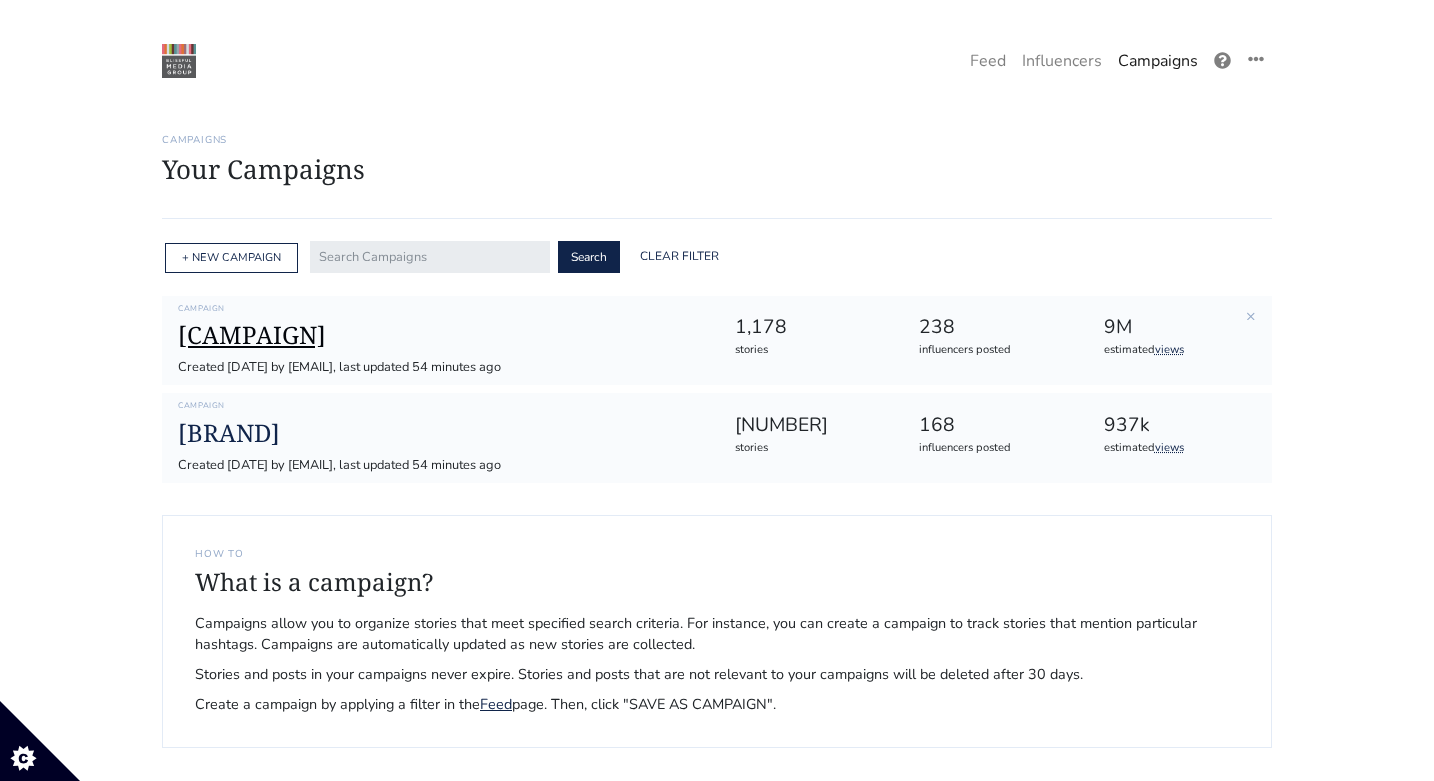 click on "[CAMPAIGN]" at bounding box center (440, 335) 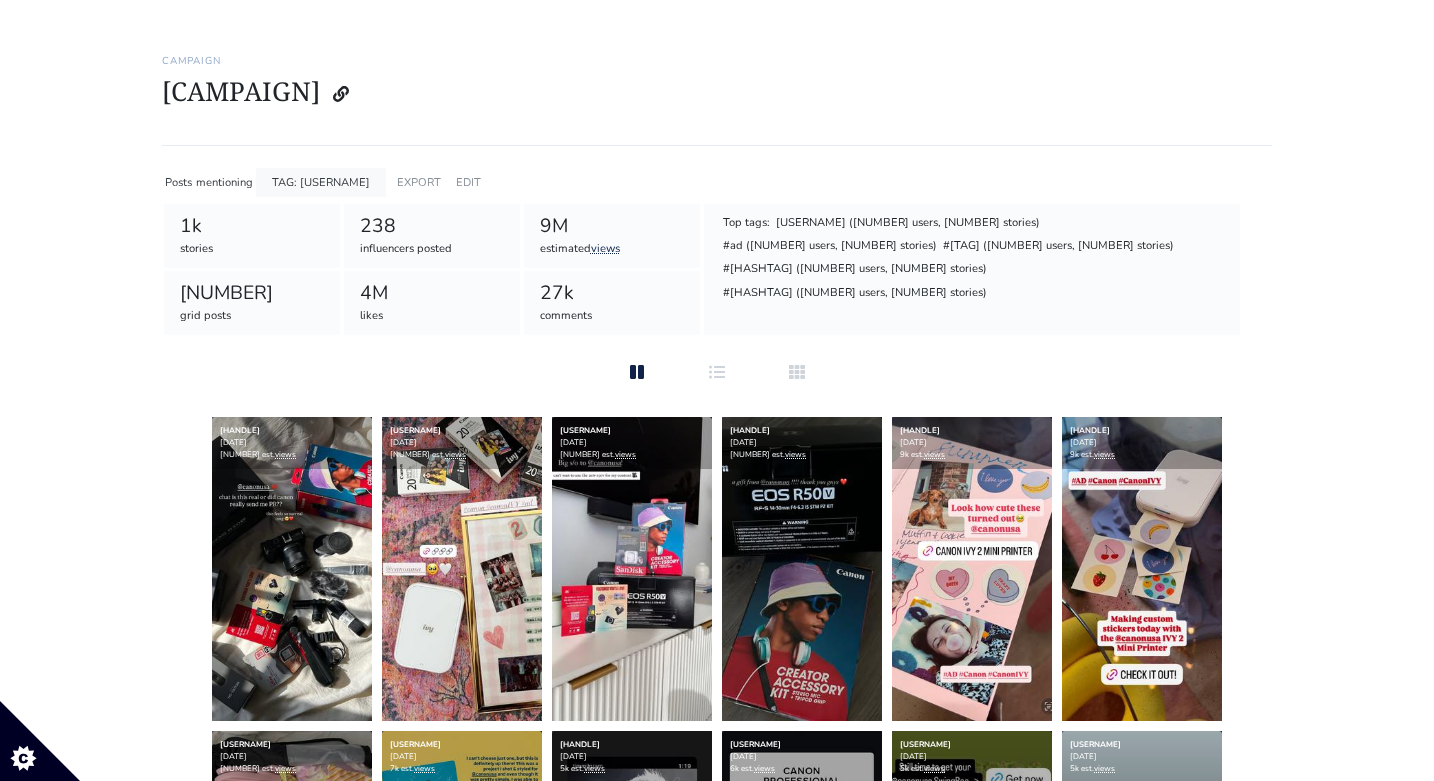 scroll, scrollTop: 0, scrollLeft: 0, axis: both 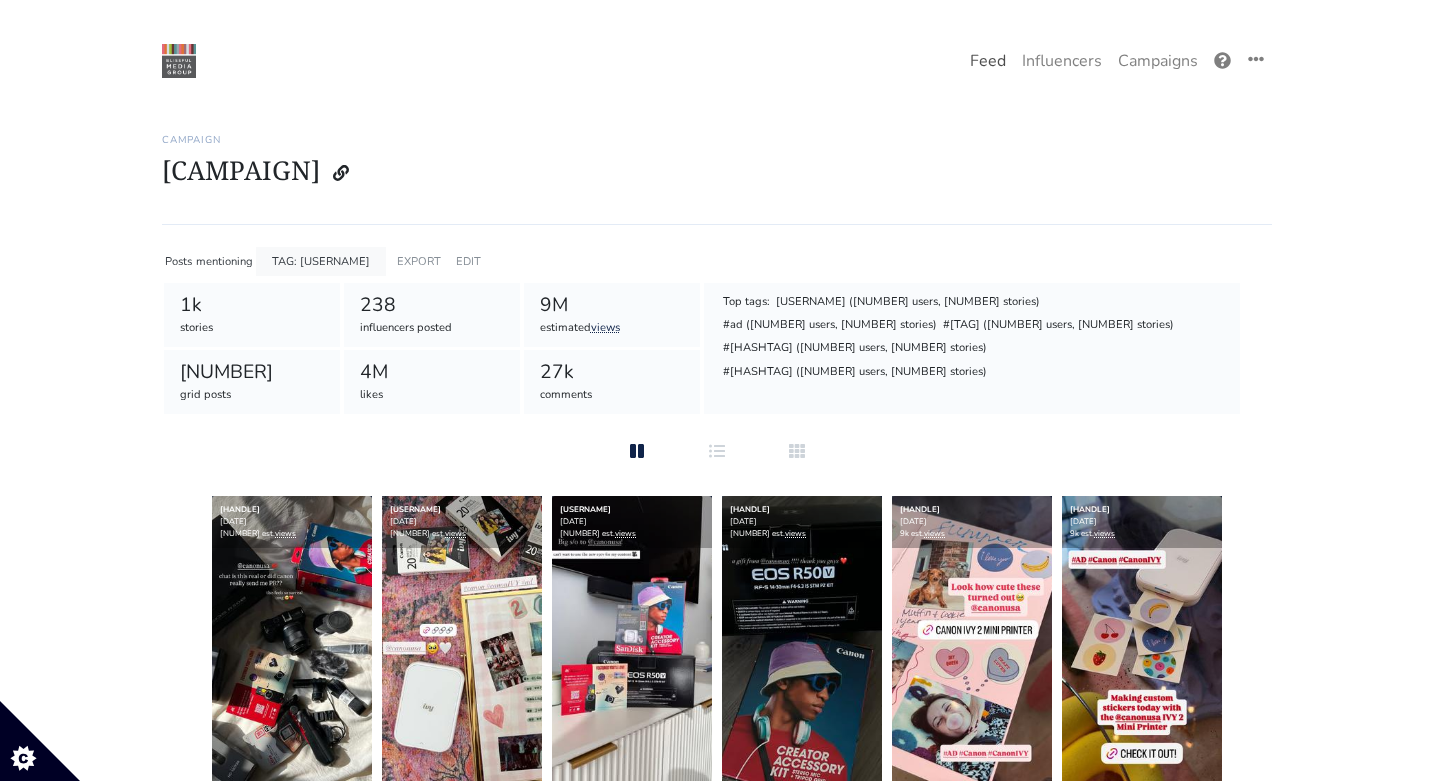 click on "Feed" at bounding box center [988, 61] 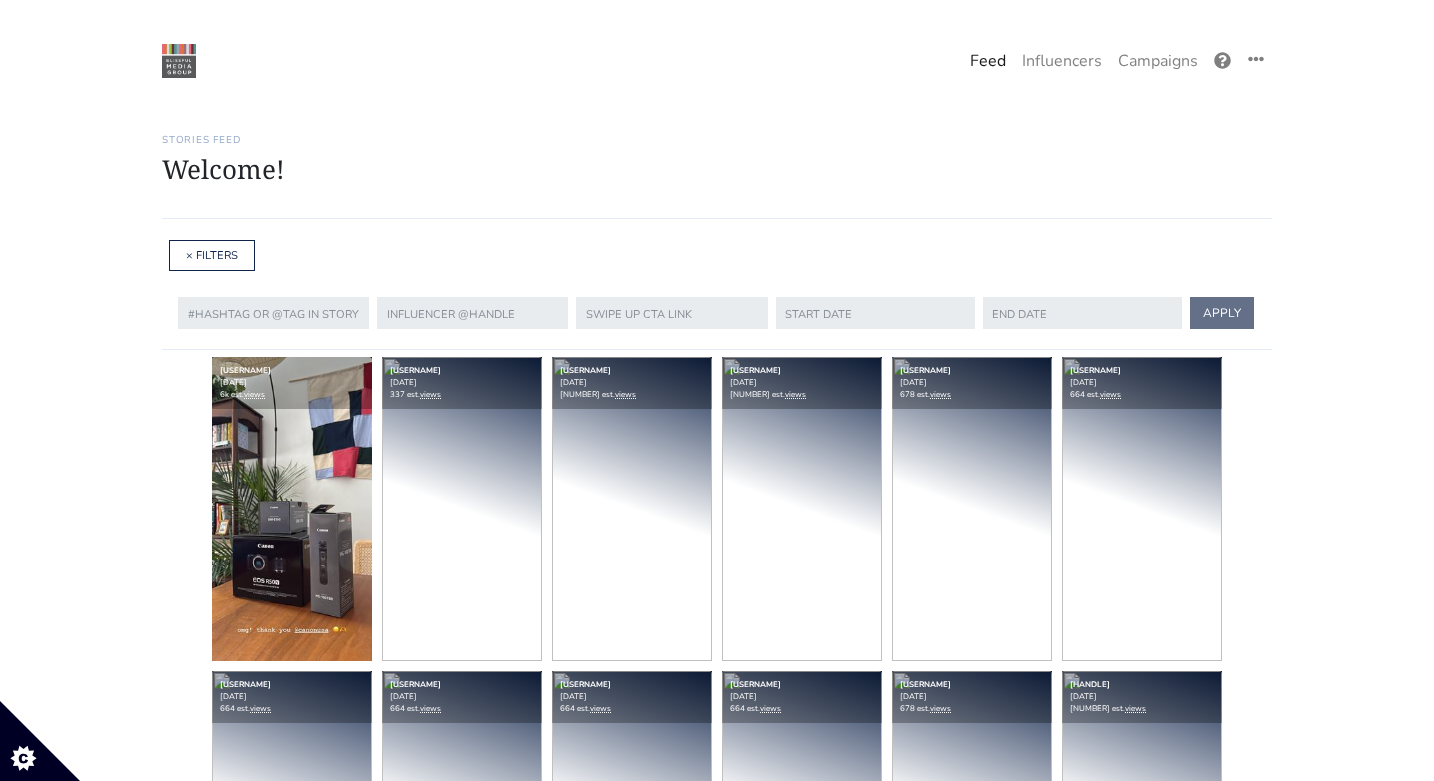 click on "× FILTERS
CLEAR FILTERS
SAVE AS CAMPAIGN" at bounding box center (210, 256) 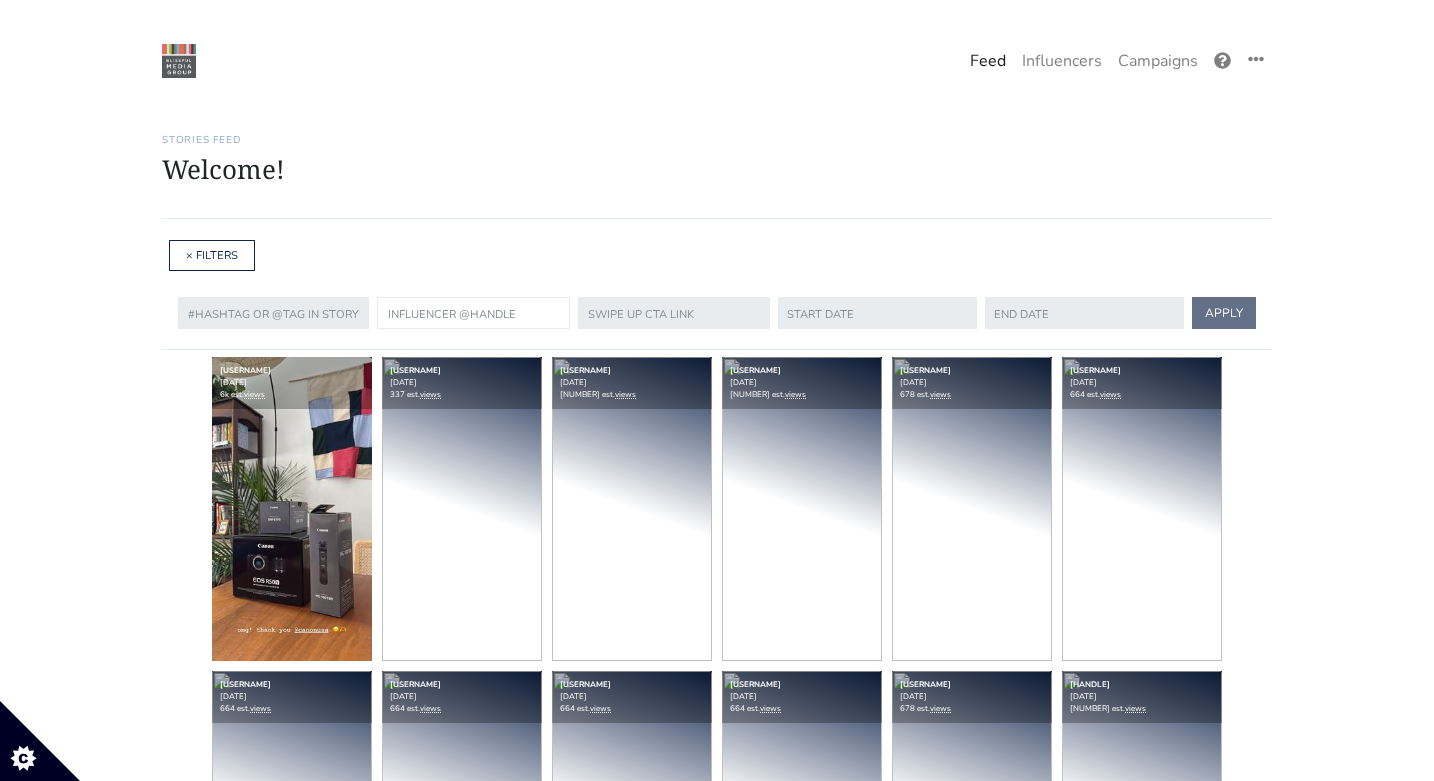 click at bounding box center [473, 313] 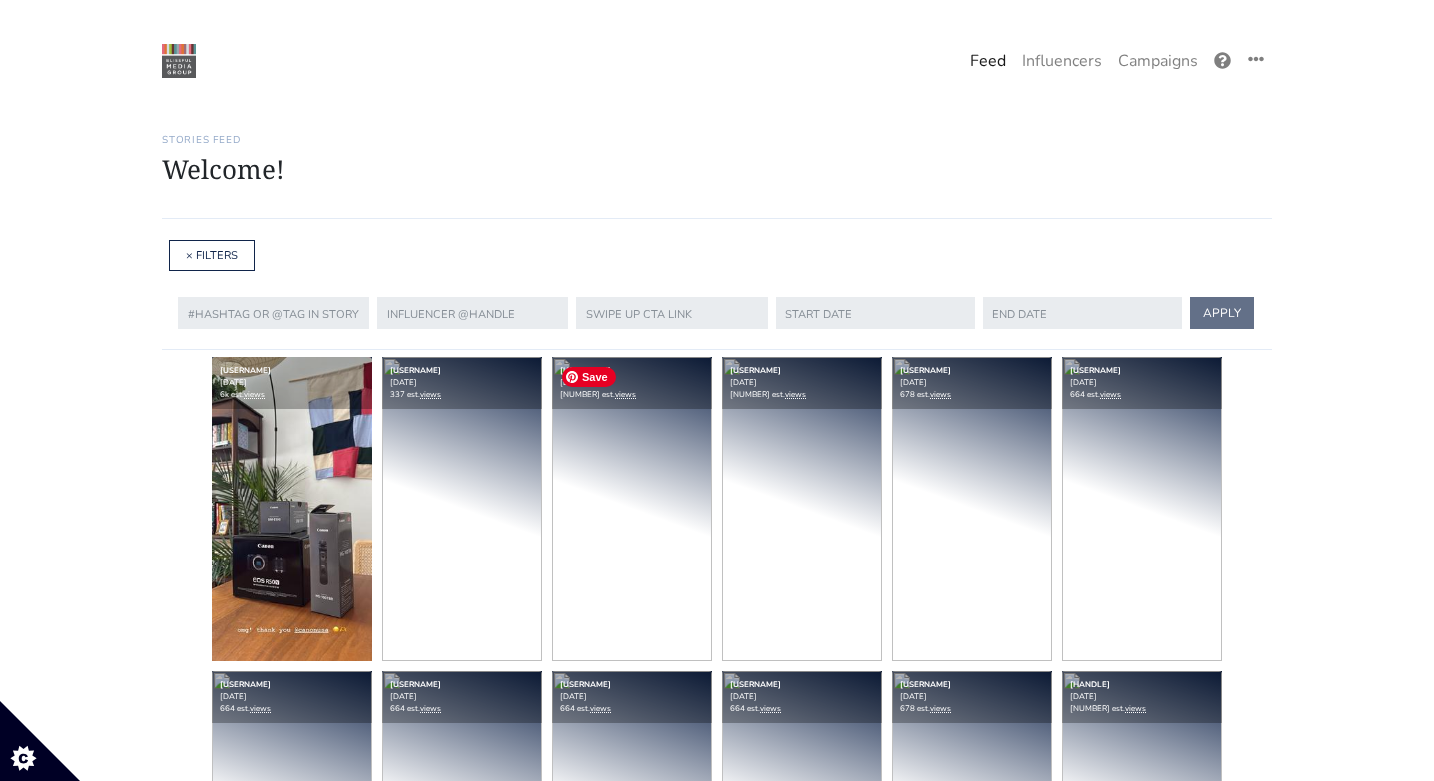 click on "[USERNAME]" at bounding box center [717, 164] 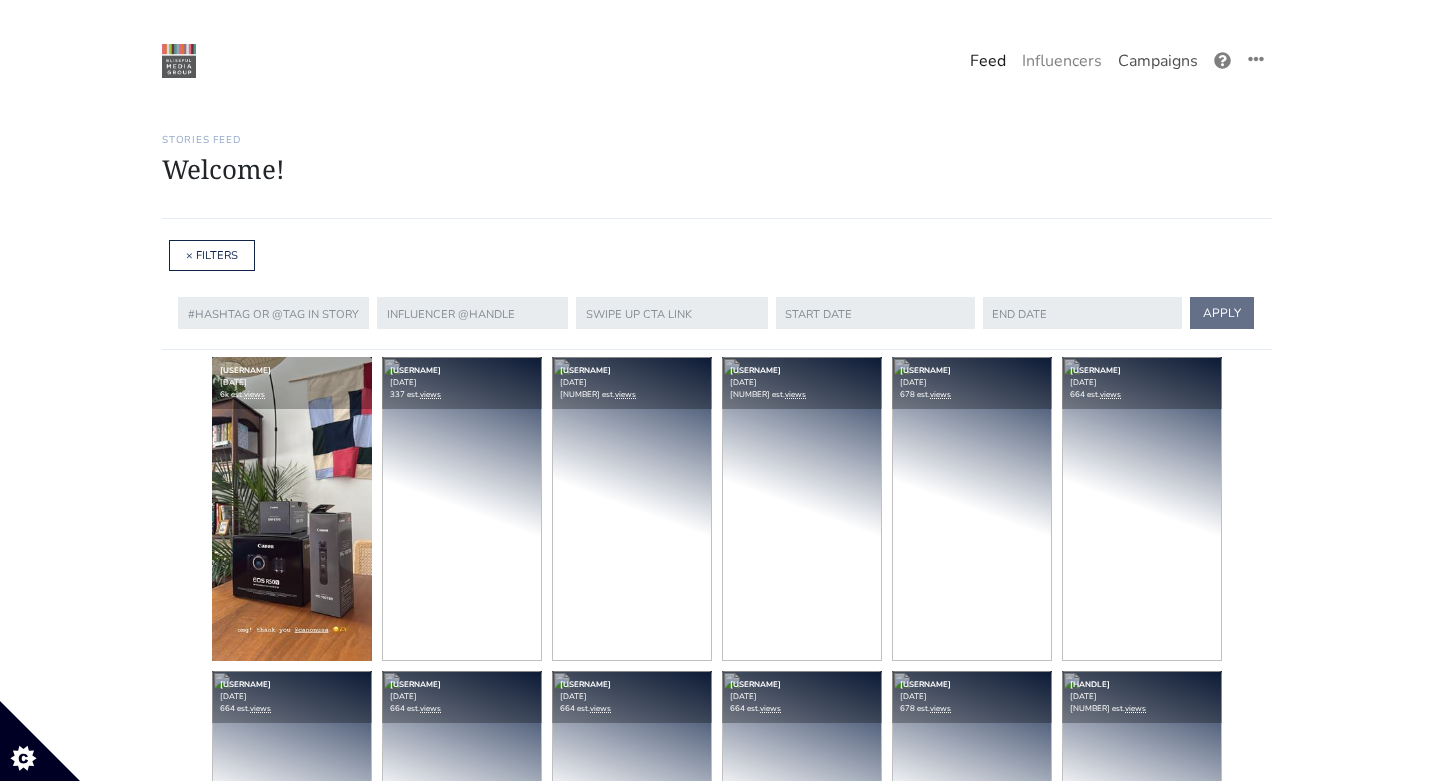 click on "Campaigns" at bounding box center [1158, 61] 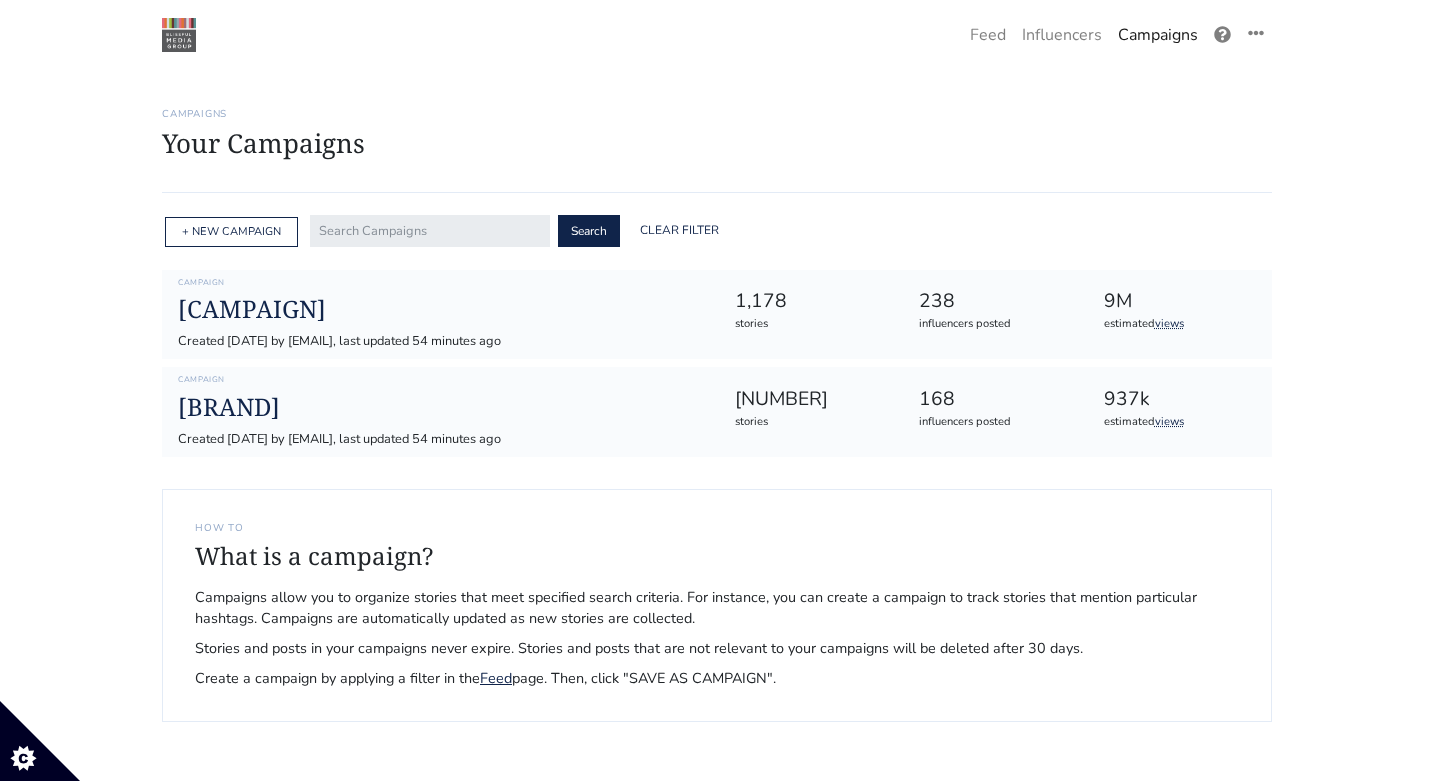 scroll, scrollTop: 0, scrollLeft: 0, axis: both 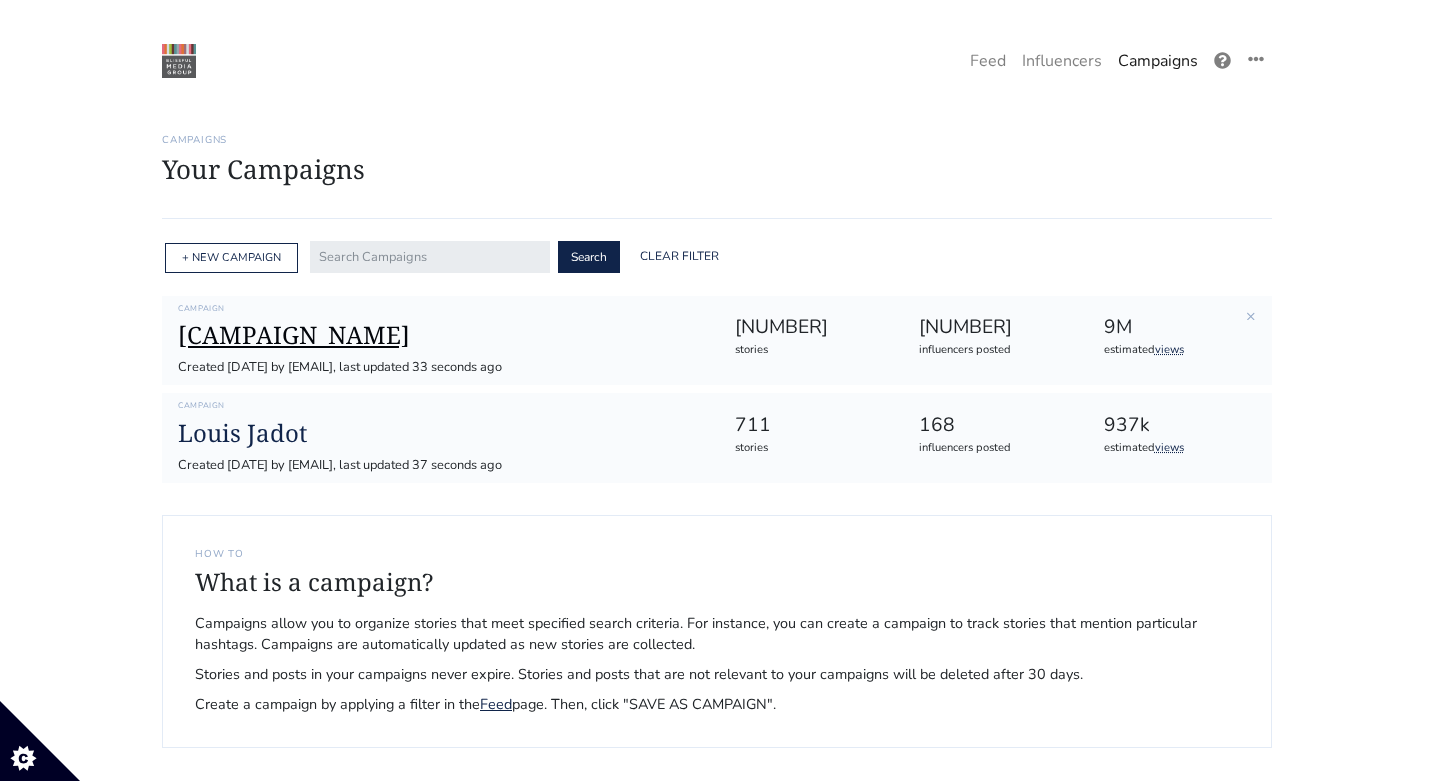 click on "[CAMPAIGN_NAME]" at bounding box center (440, 335) 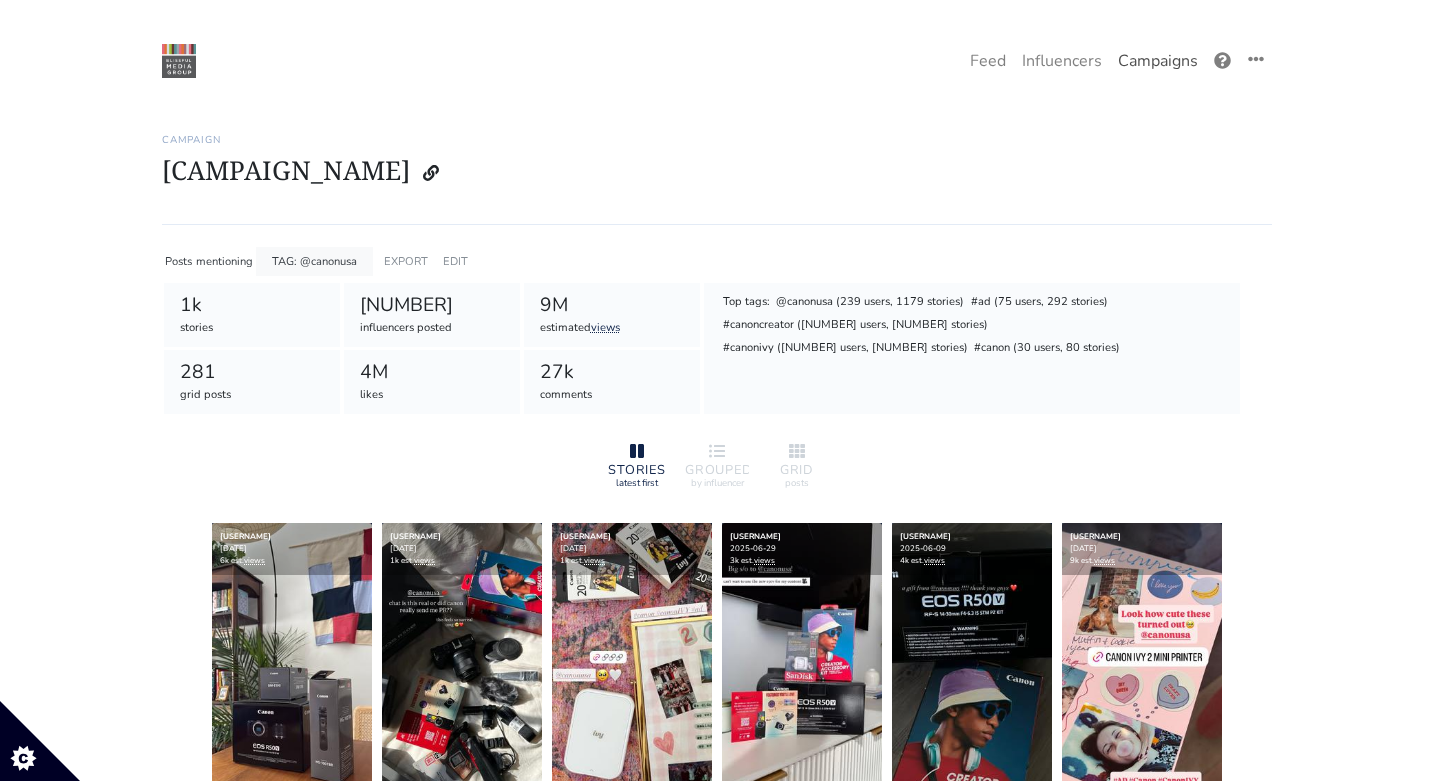 click on "Campaigns" at bounding box center [1158, 61] 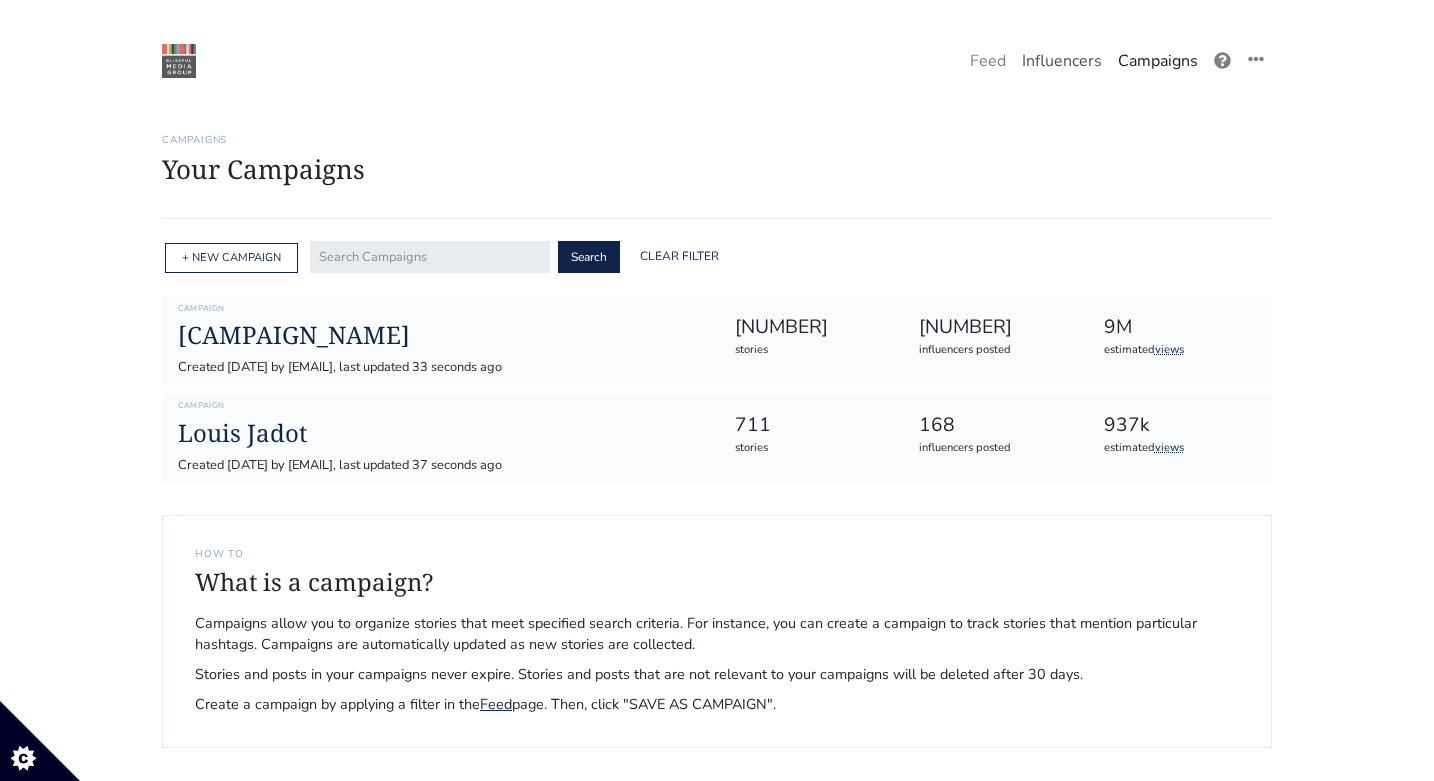 click on "Influencers" at bounding box center [1062, 61] 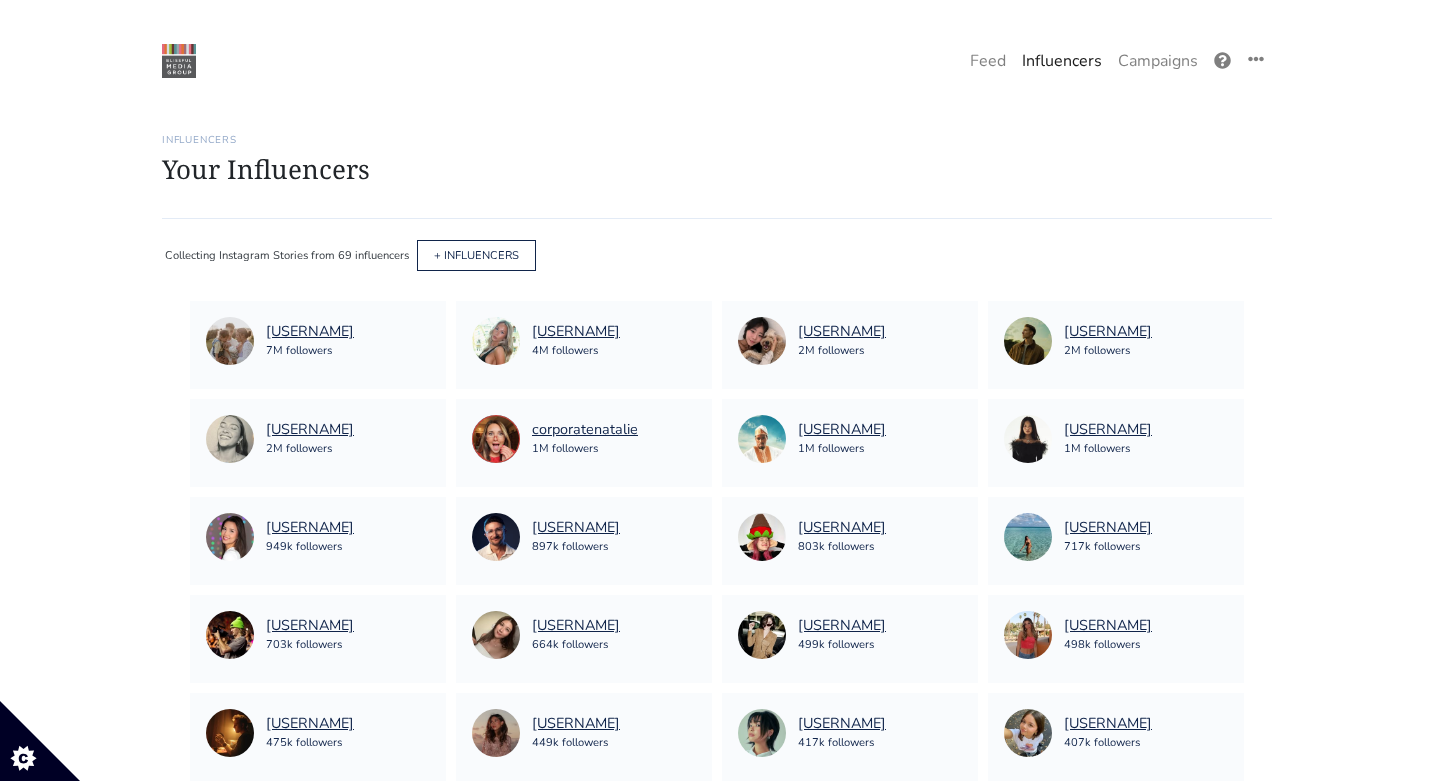 drag, startPoint x: 718, startPoint y: 228, endPoint x: 718, endPoint y: 197, distance: 31 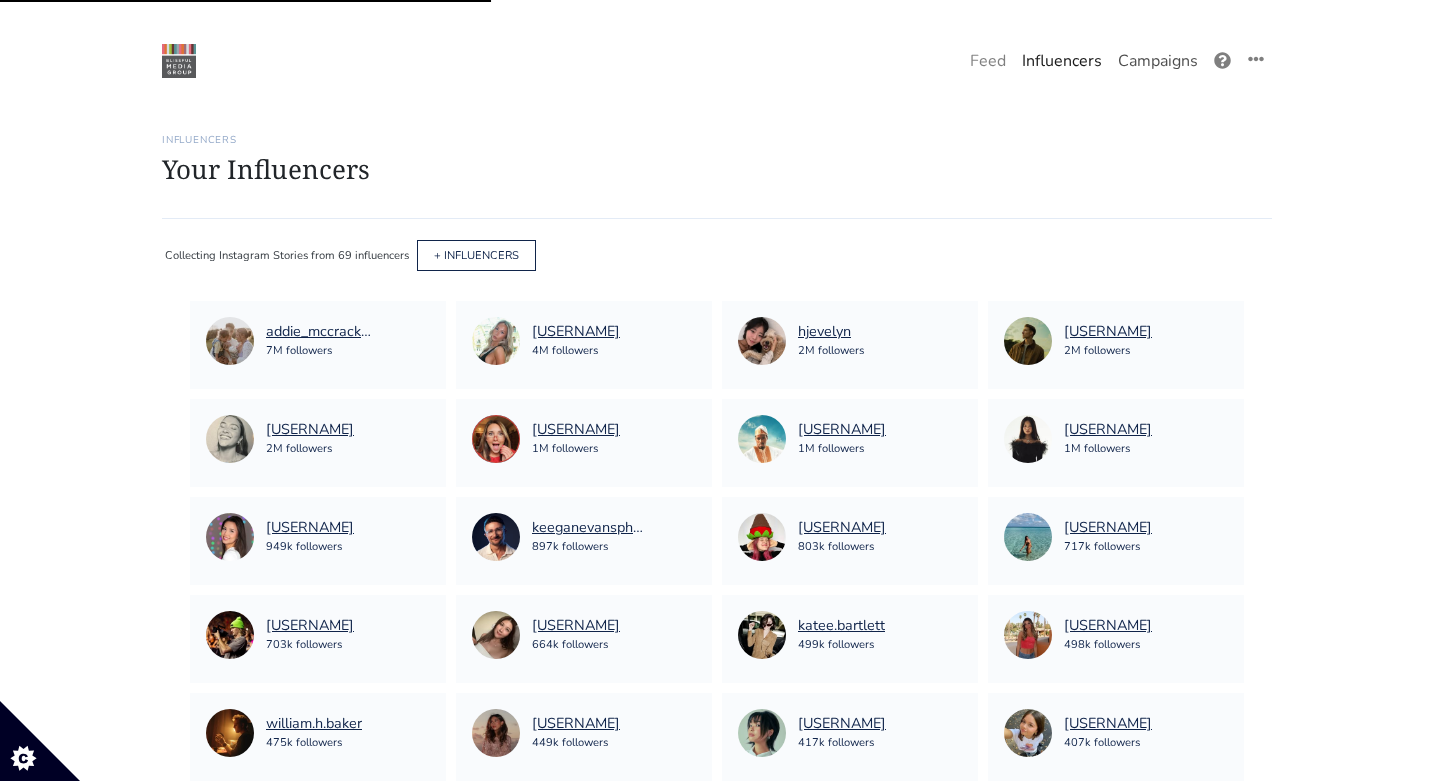 scroll, scrollTop: 0, scrollLeft: 0, axis: both 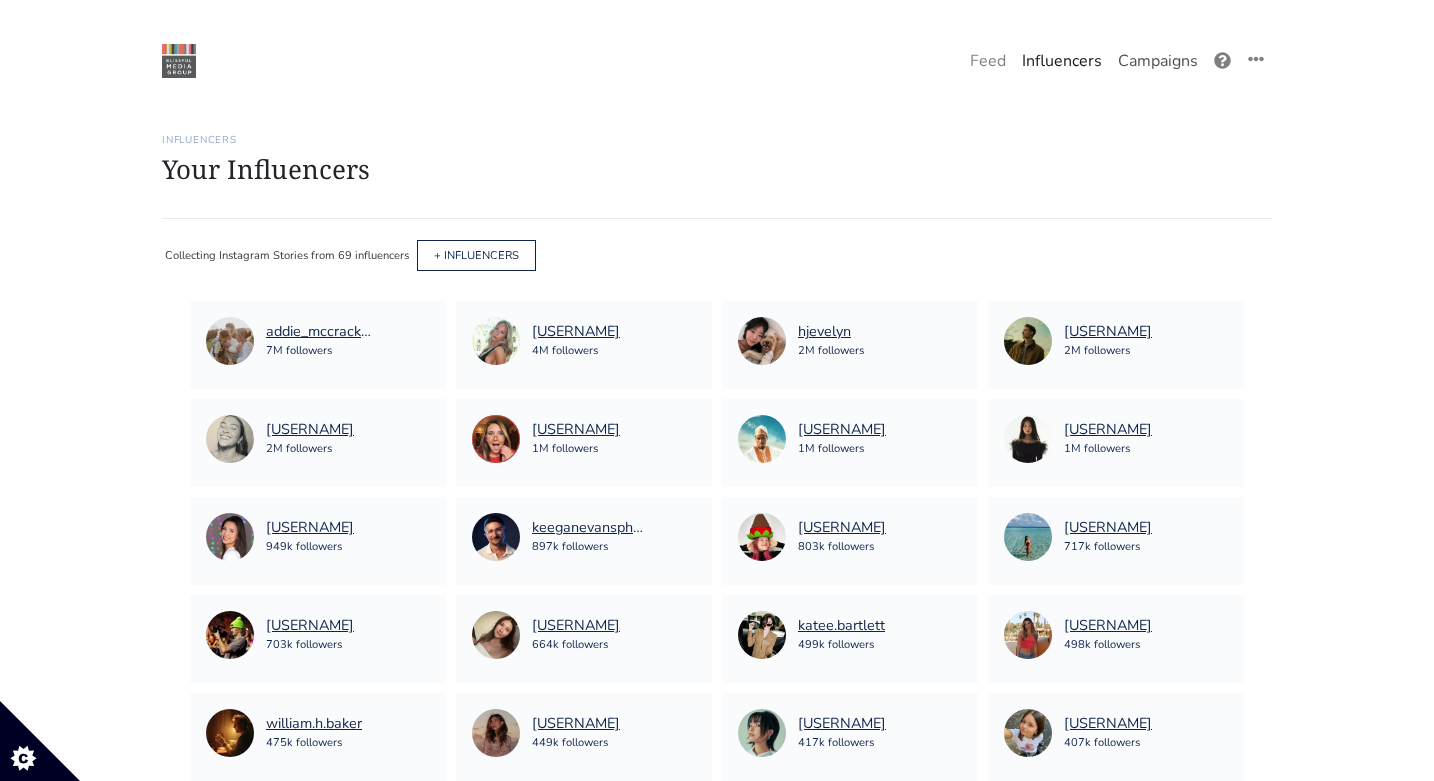 click on "Campaigns" at bounding box center (1158, 61) 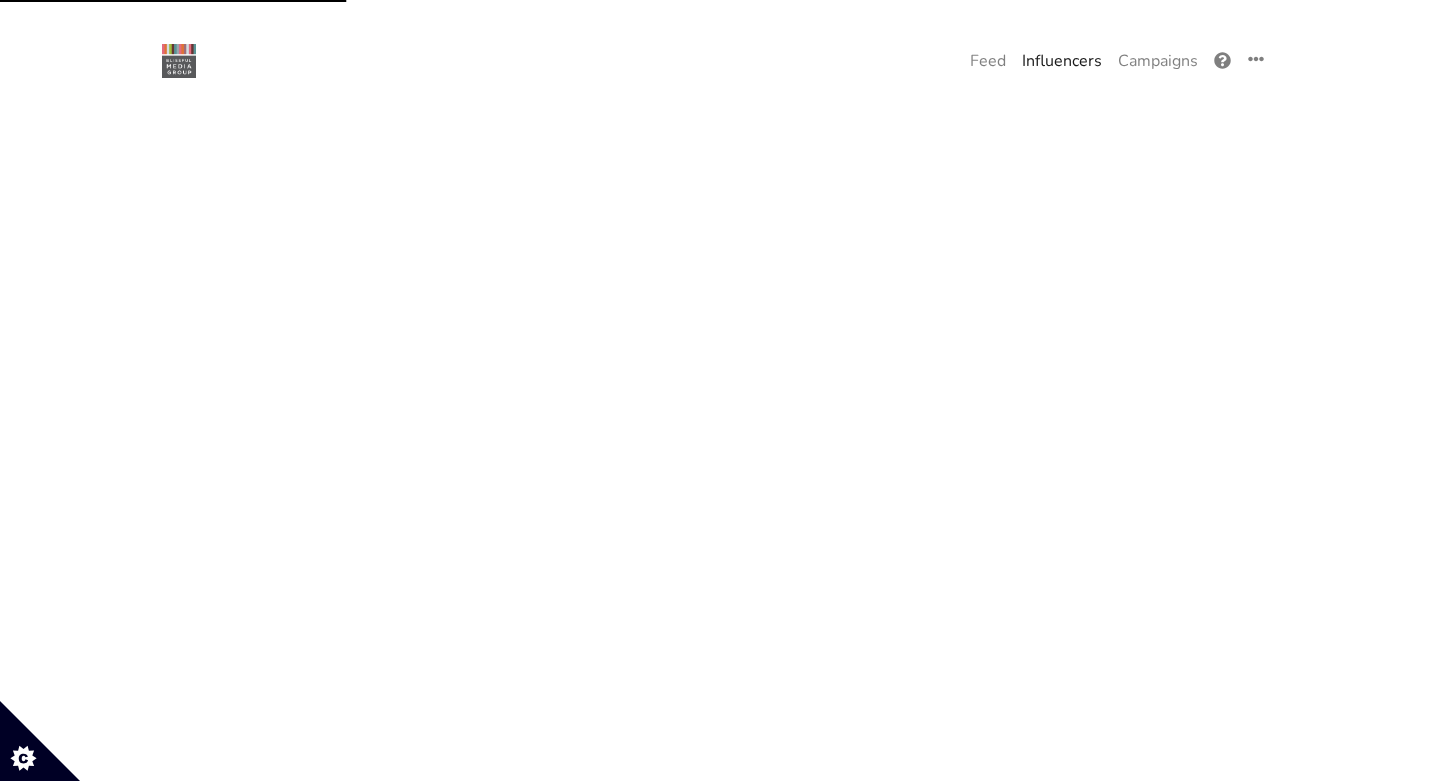 scroll, scrollTop: 0, scrollLeft: 0, axis: both 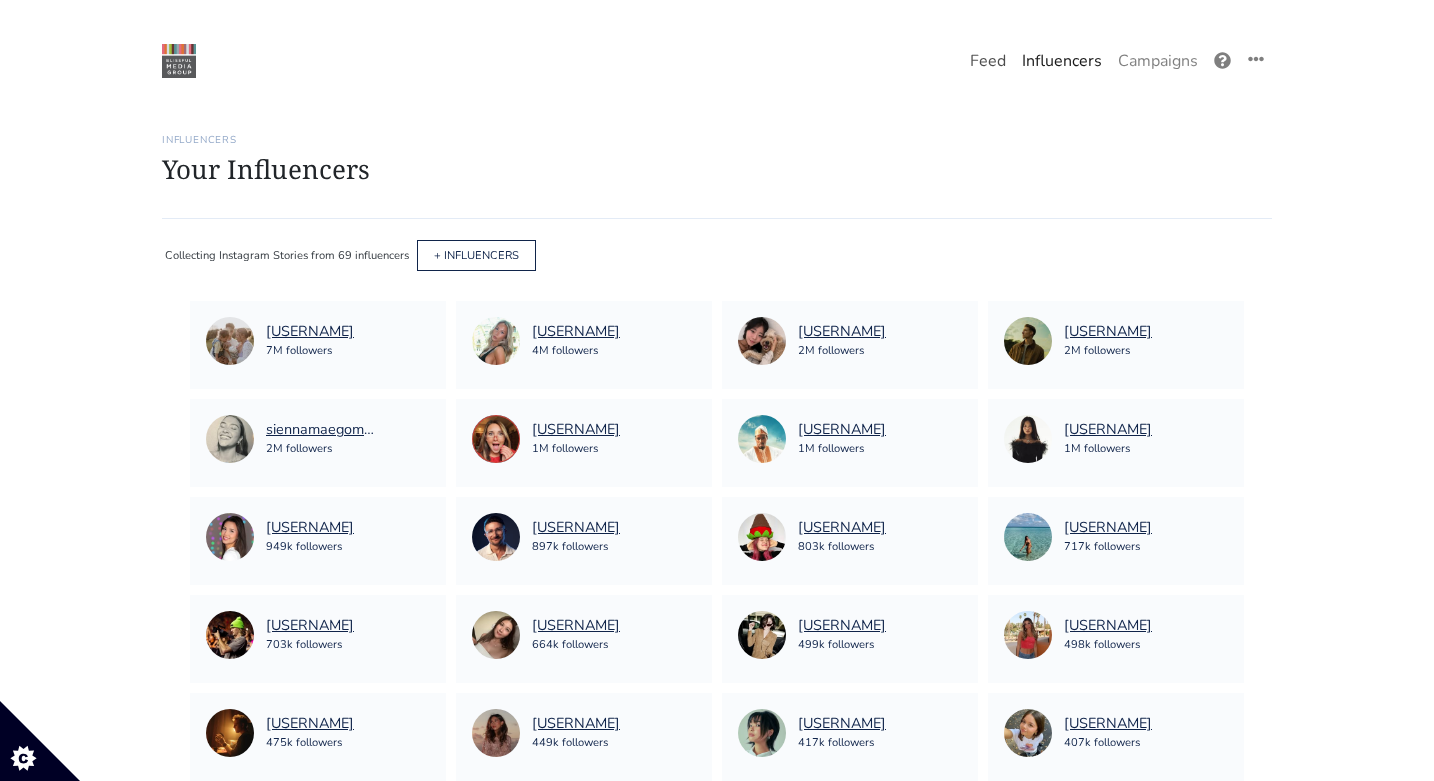 click on "Feed" at bounding box center [988, 61] 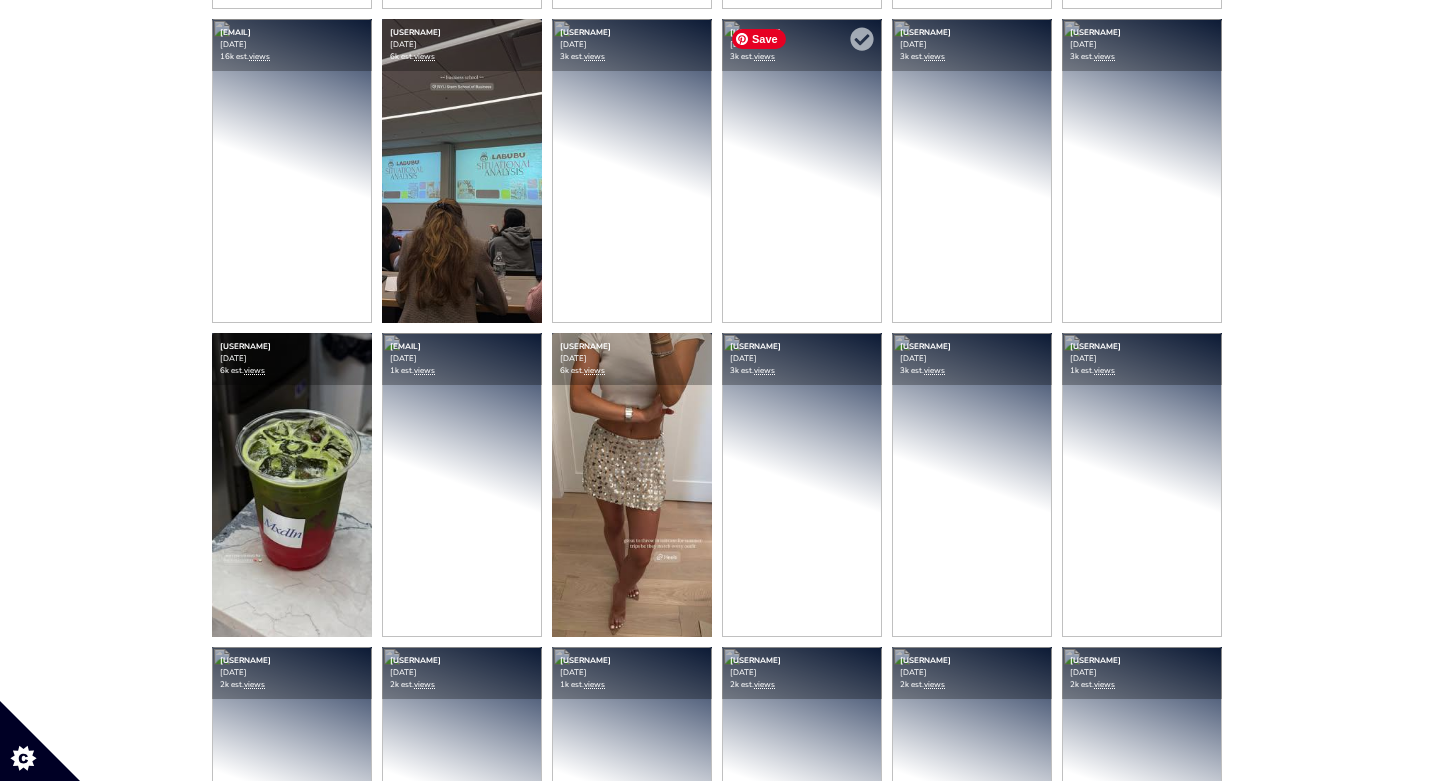 scroll, scrollTop: 784, scrollLeft: 0, axis: vertical 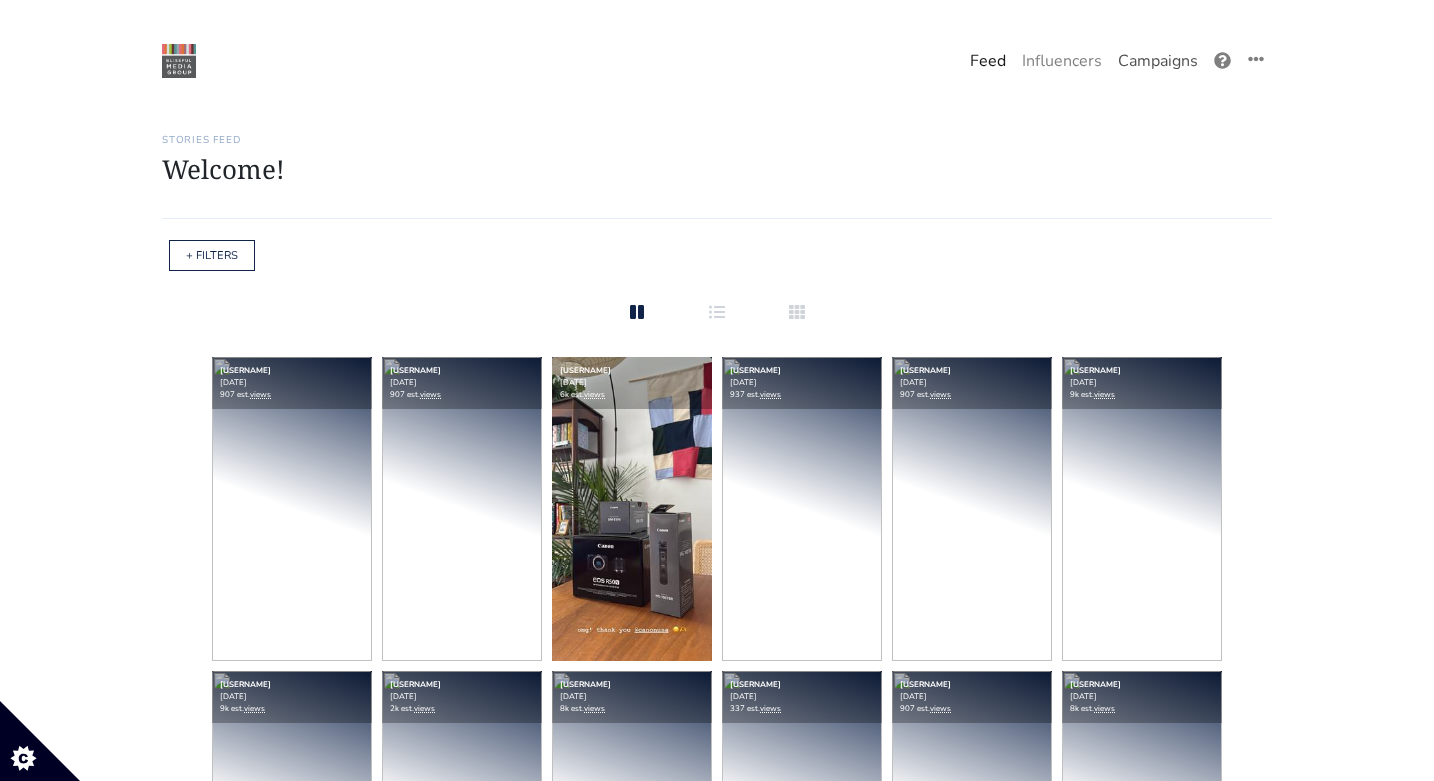 click on "Campaigns" at bounding box center [1158, 61] 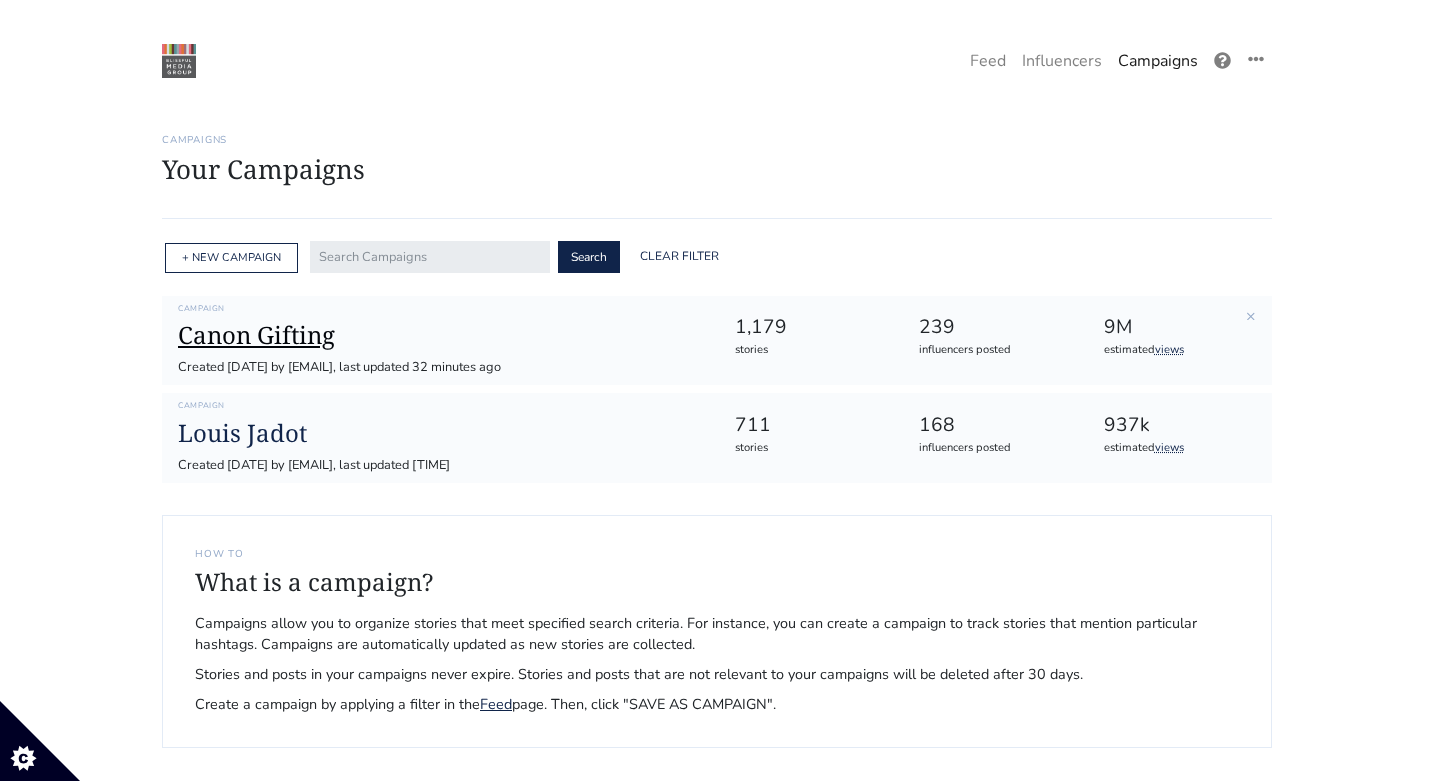 click on "Canon Gifting" at bounding box center [440, 335] 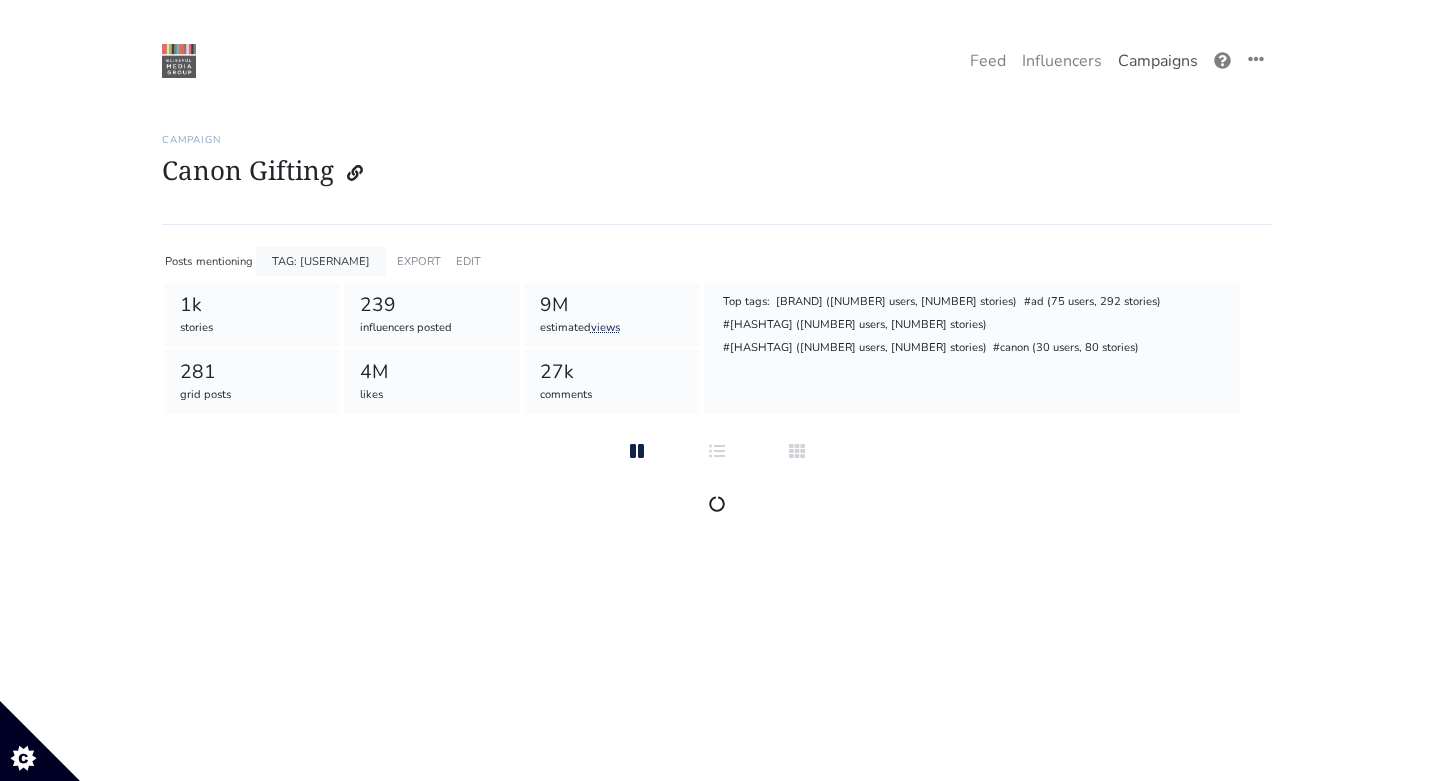 click on "Campaigns" at bounding box center [1158, 61] 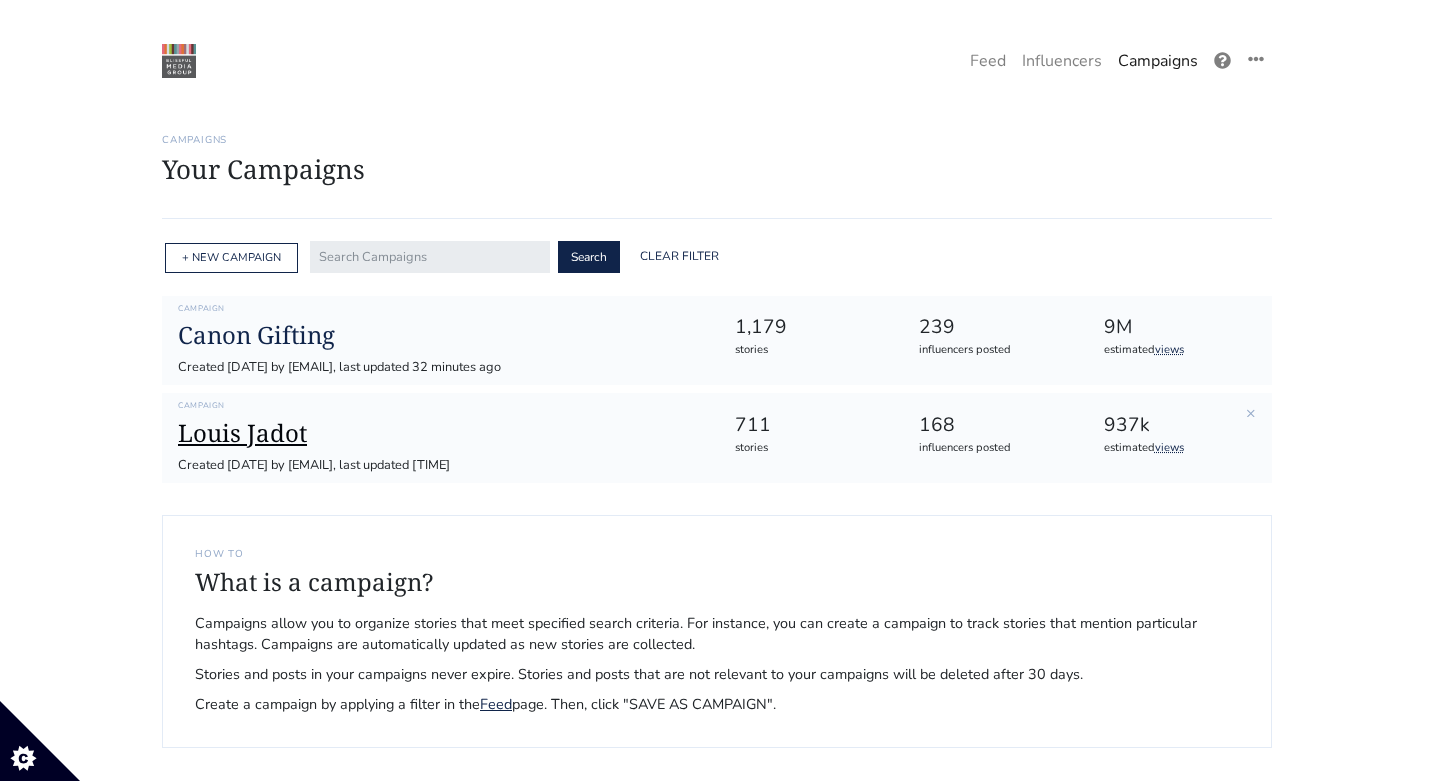 click on "Louis Jadot" at bounding box center [440, 433] 